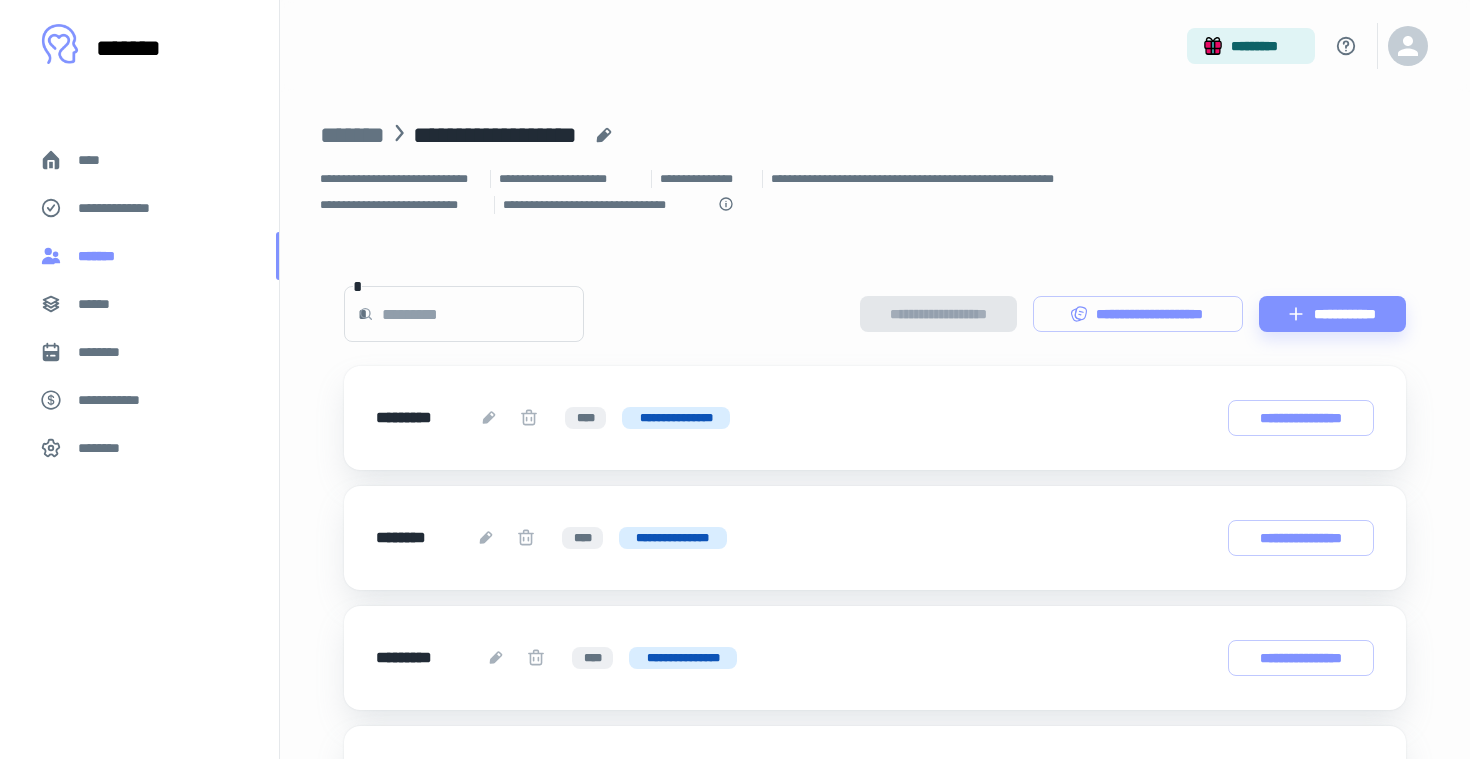 scroll, scrollTop: 0, scrollLeft: 0, axis: both 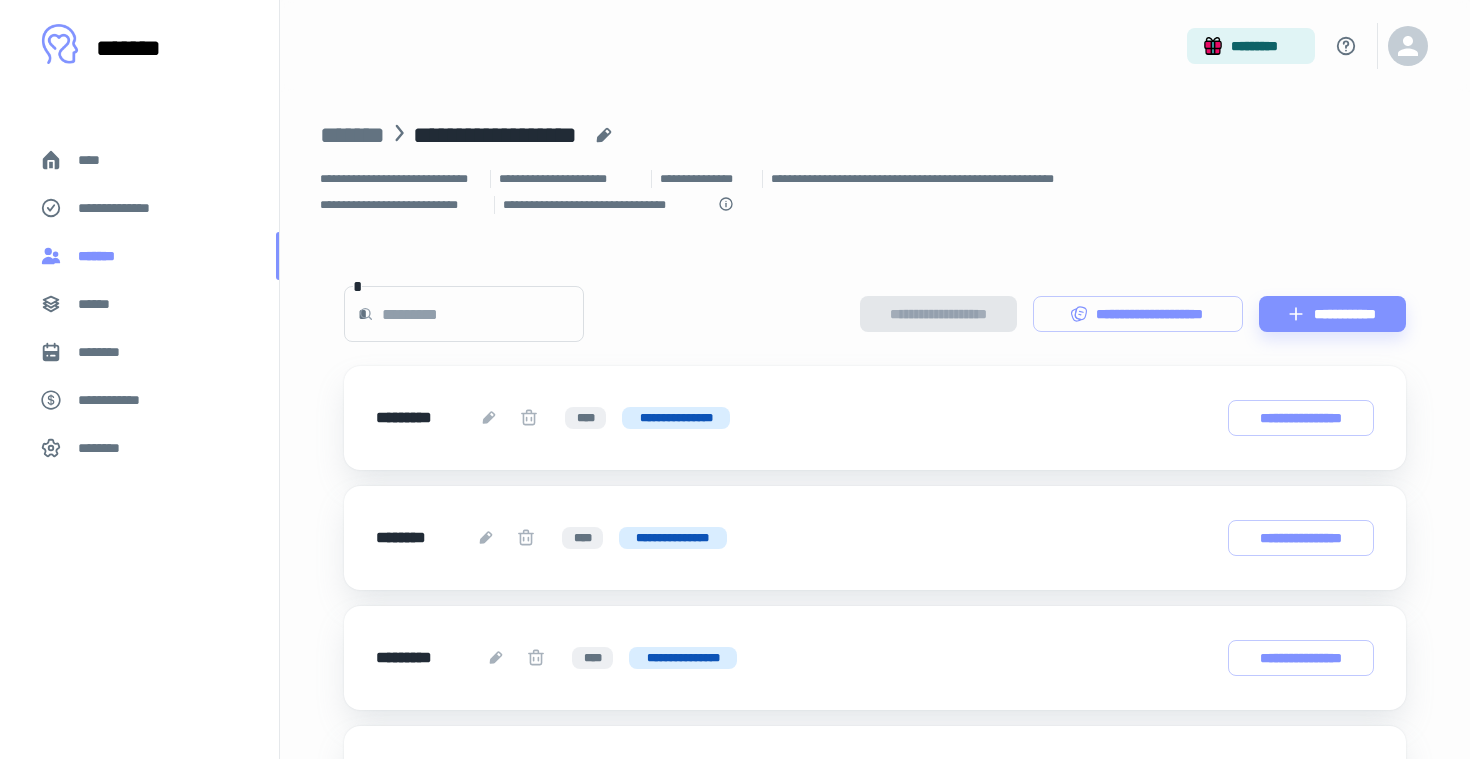 click on "*******" at bounding box center (101, 256) 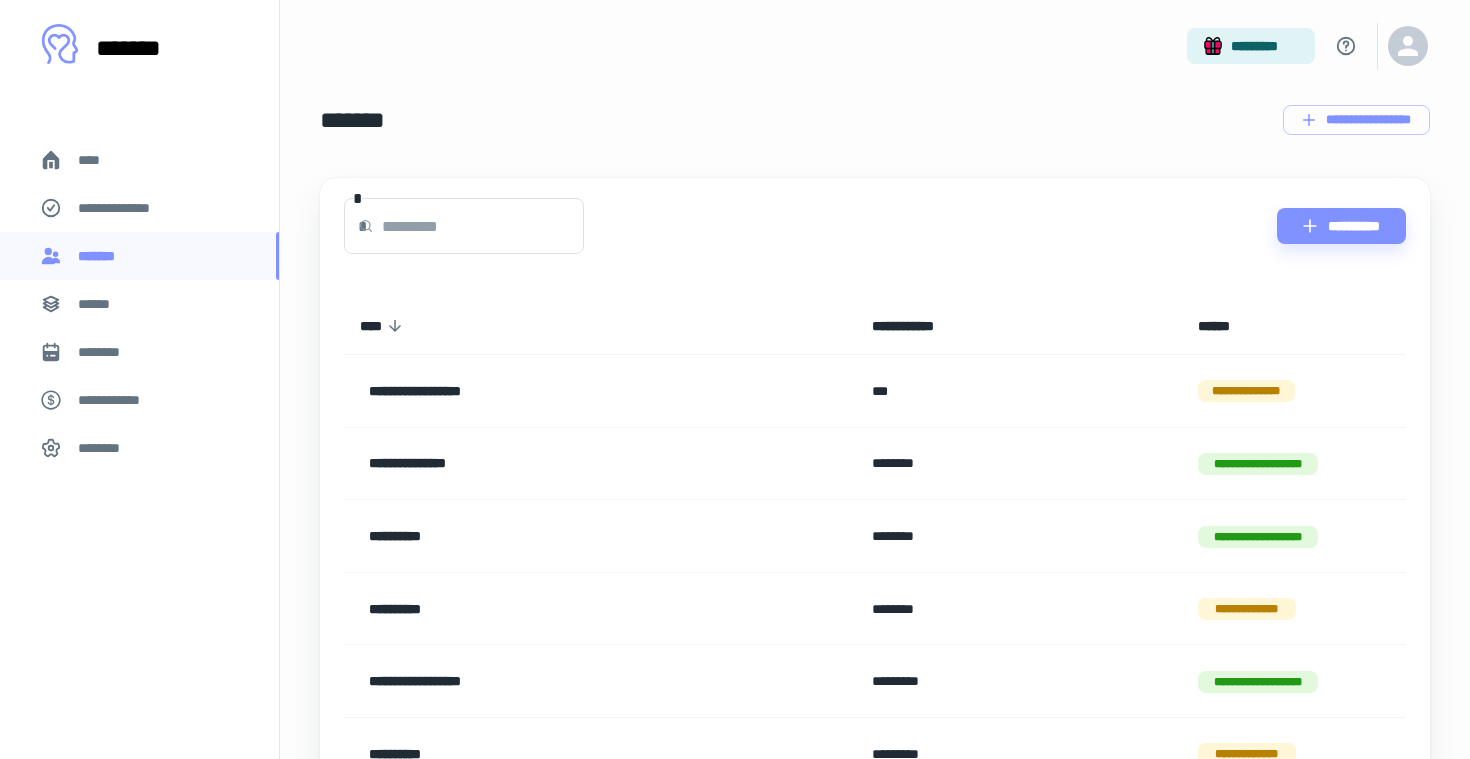 scroll, scrollTop: 0, scrollLeft: 0, axis: both 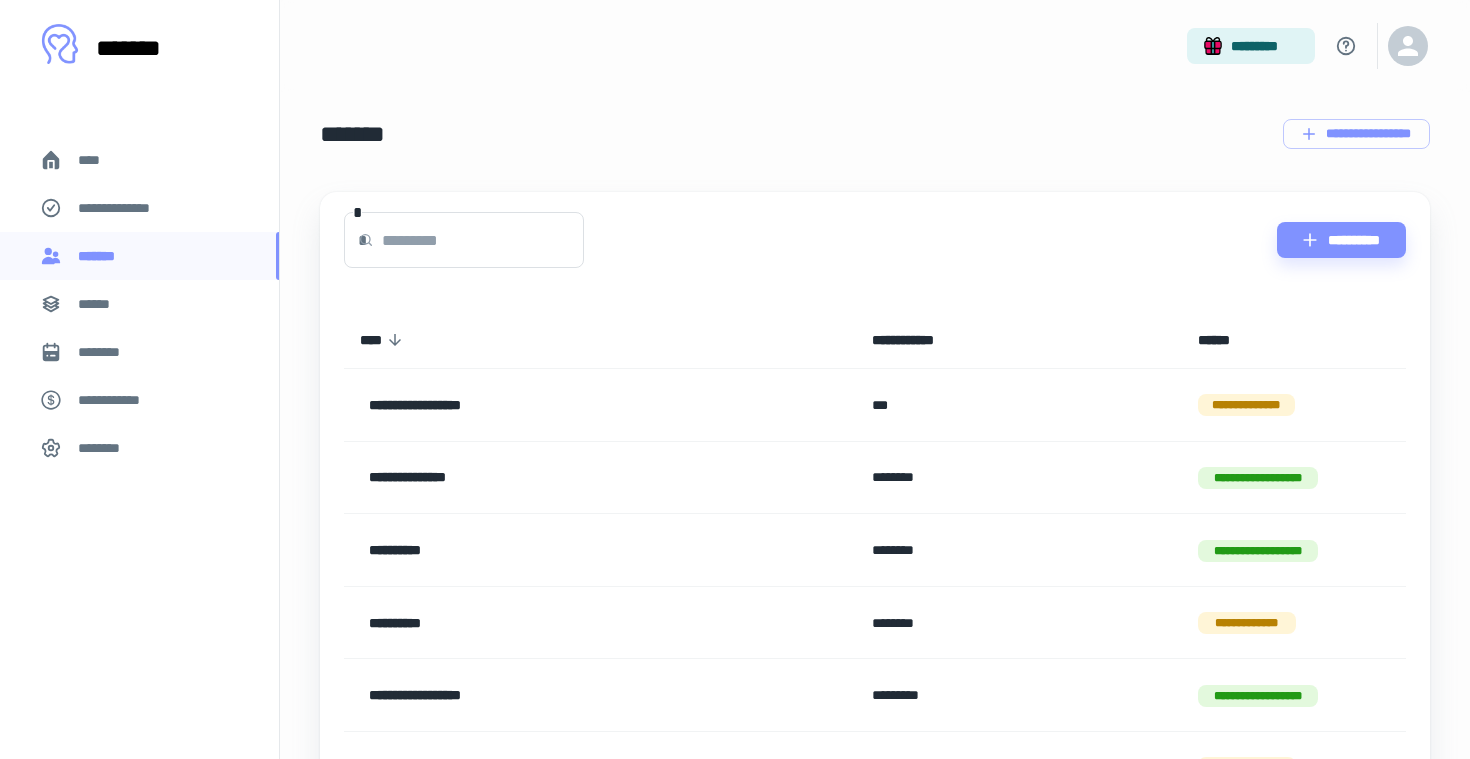 click on "******" at bounding box center (139, 304) 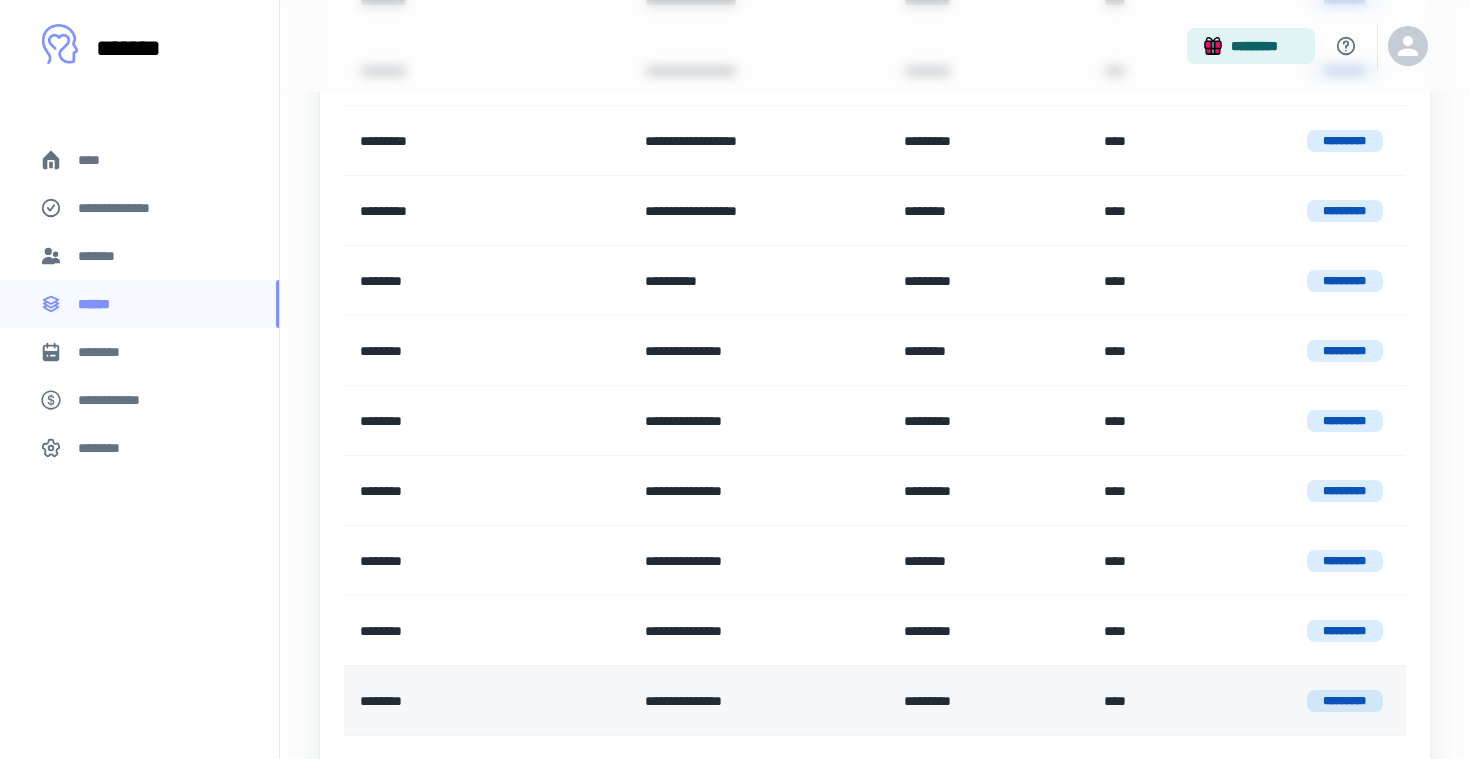 scroll, scrollTop: 0, scrollLeft: 0, axis: both 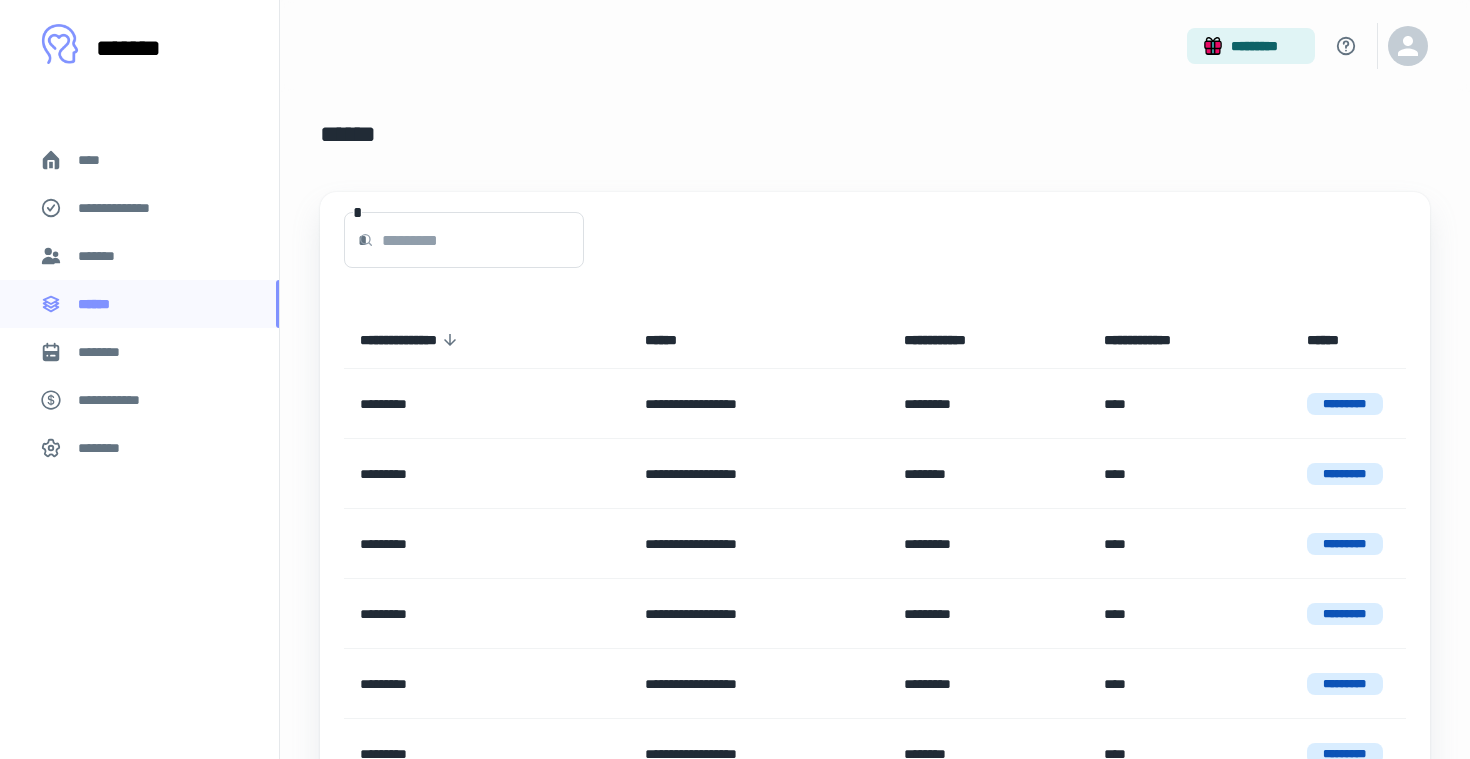 click on "*******" at bounding box center [139, 256] 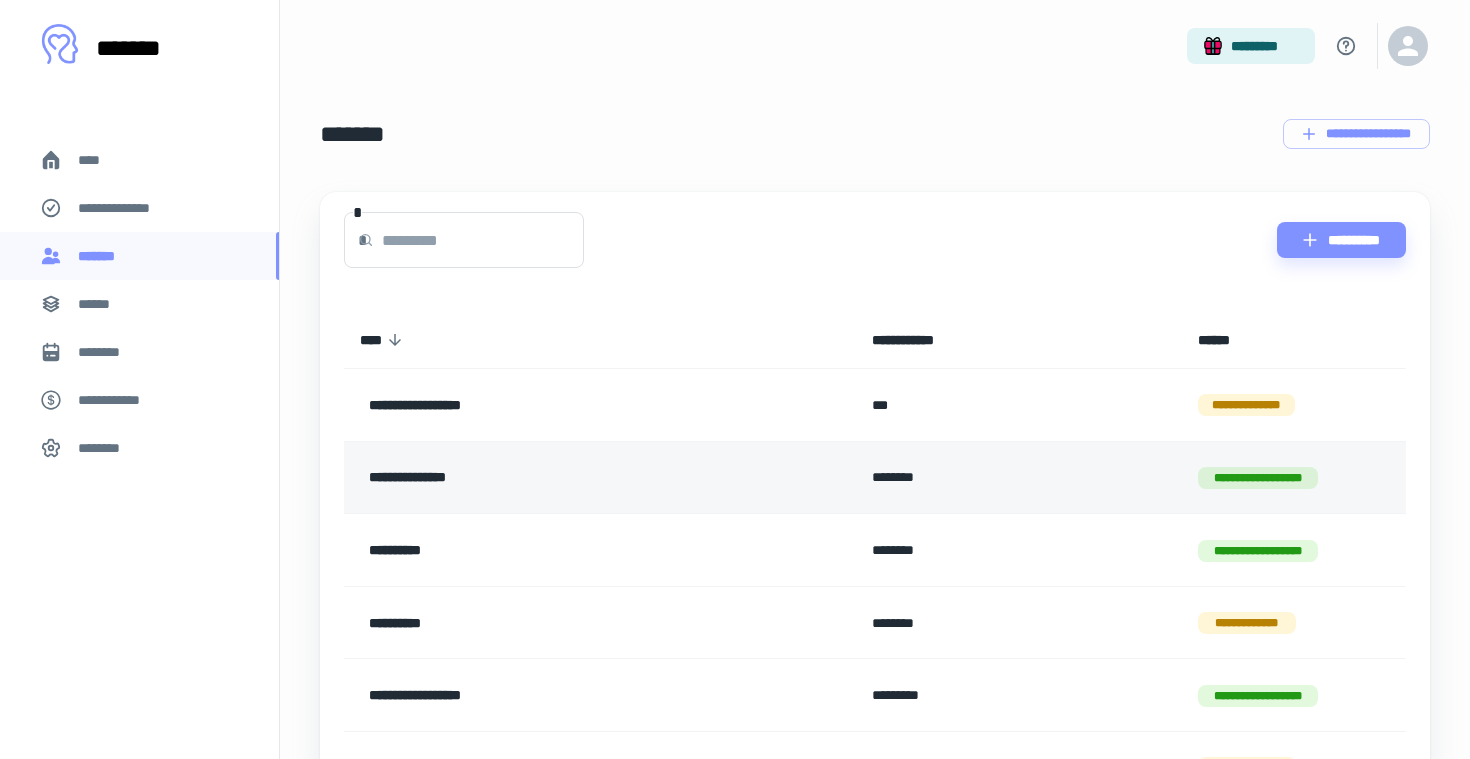 click on "**********" at bounding box center [600, 477] 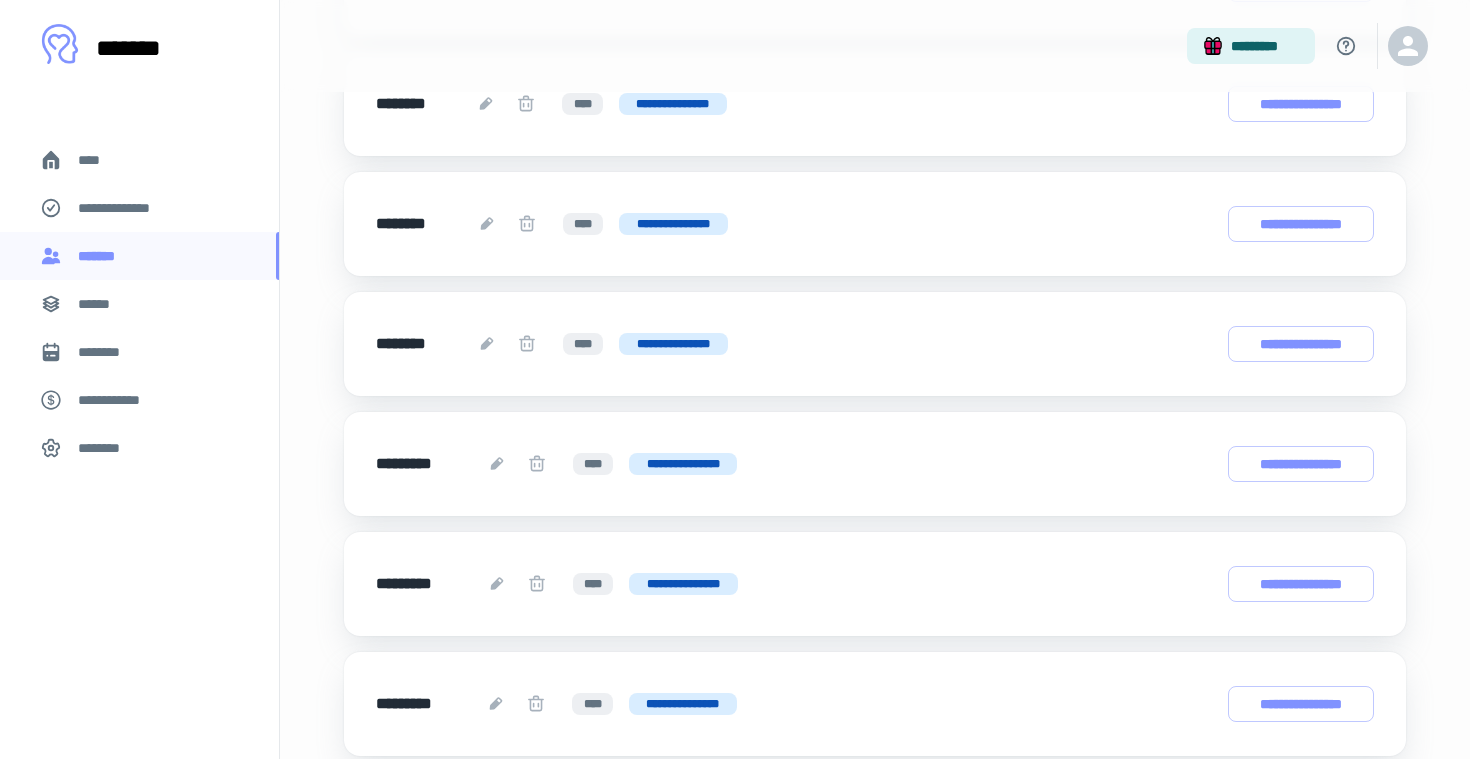 scroll, scrollTop: 2139, scrollLeft: 0, axis: vertical 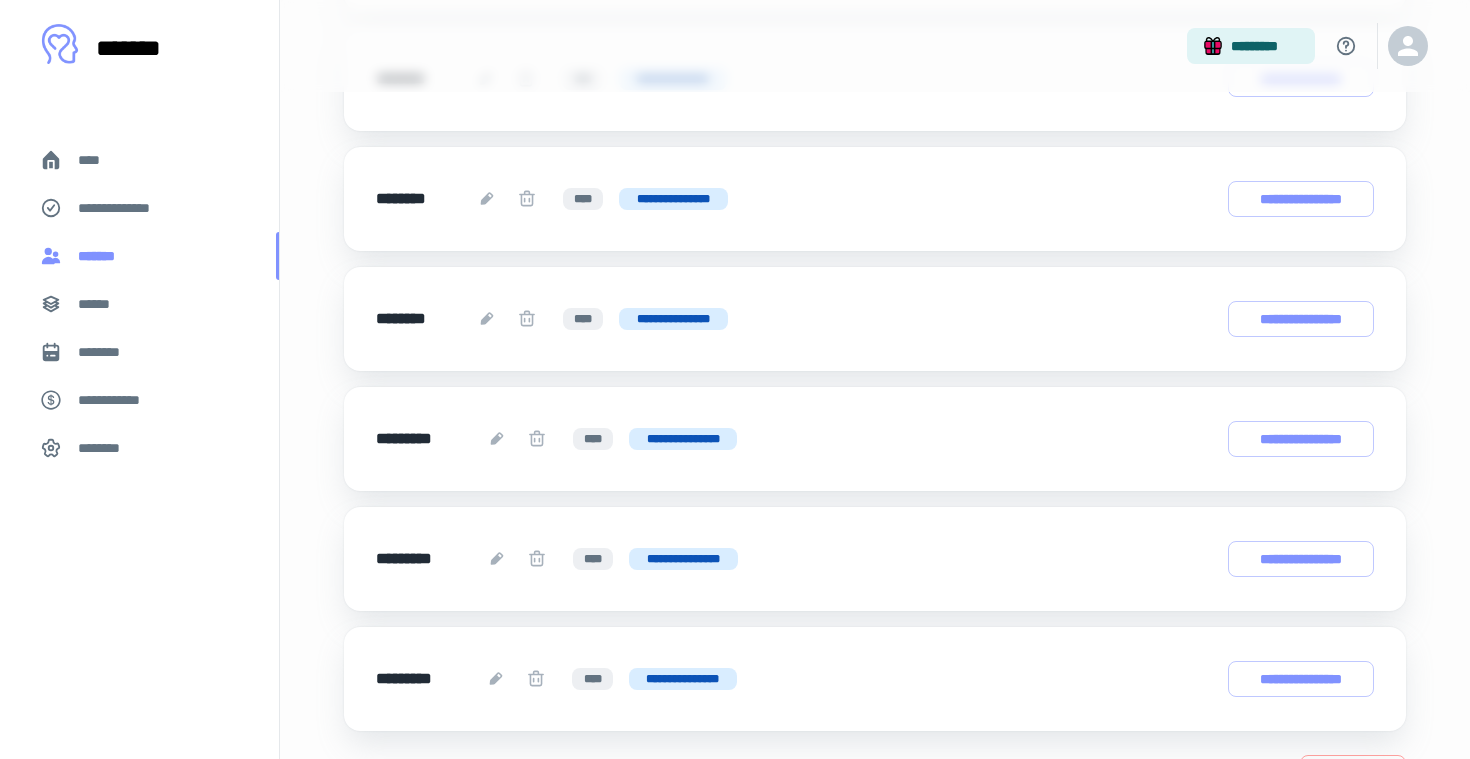 click on "*******" at bounding box center [139, 256] 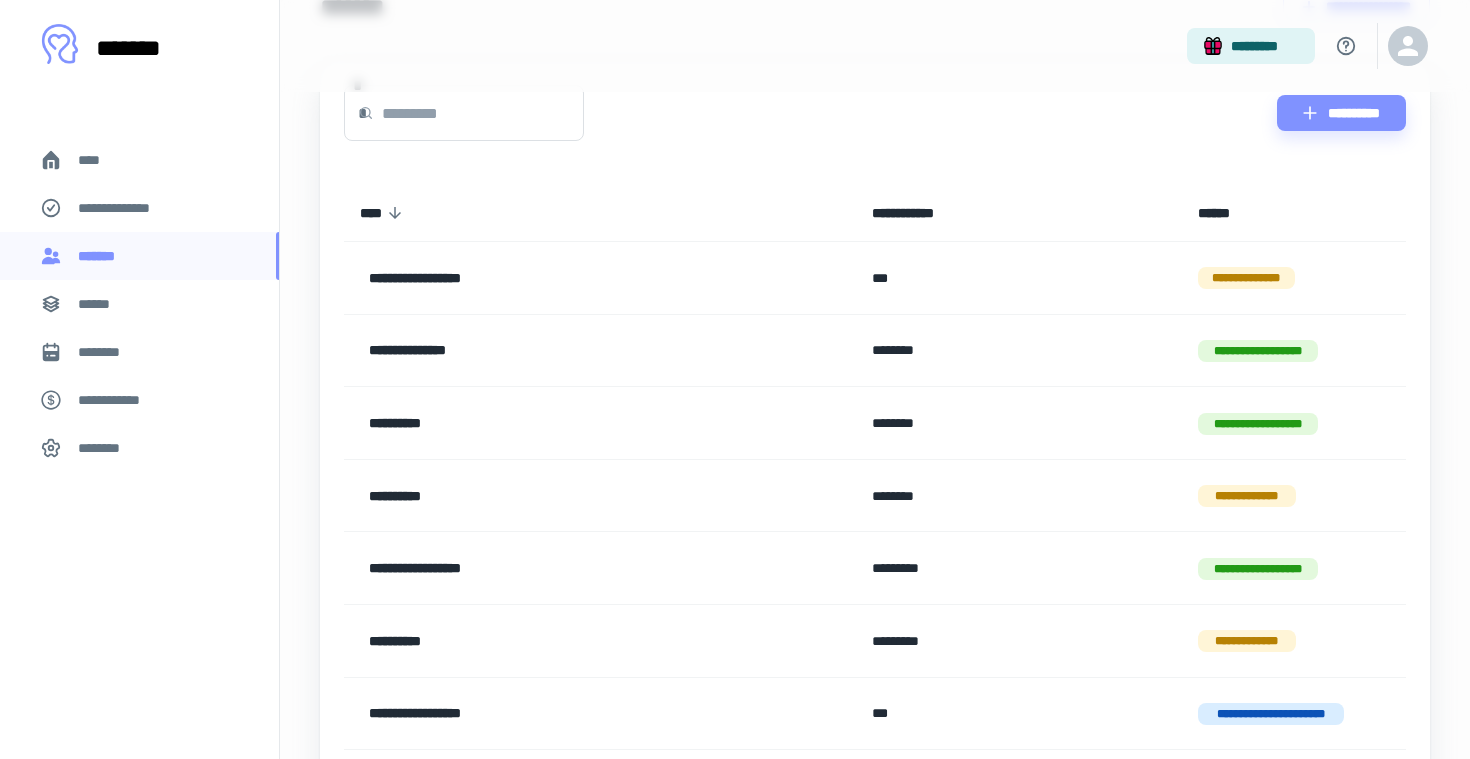 scroll, scrollTop: 228, scrollLeft: 0, axis: vertical 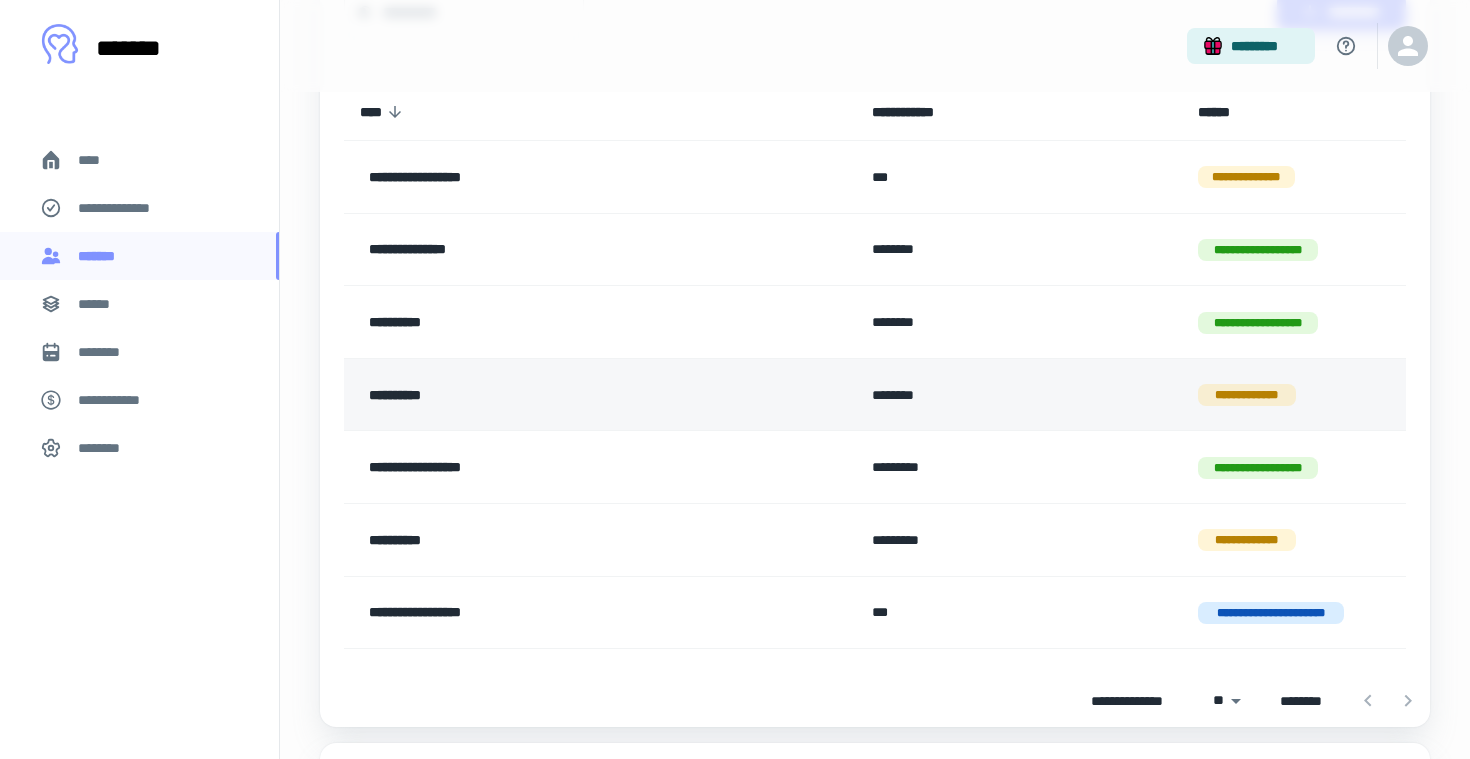 click on "**********" at bounding box center (600, 394) 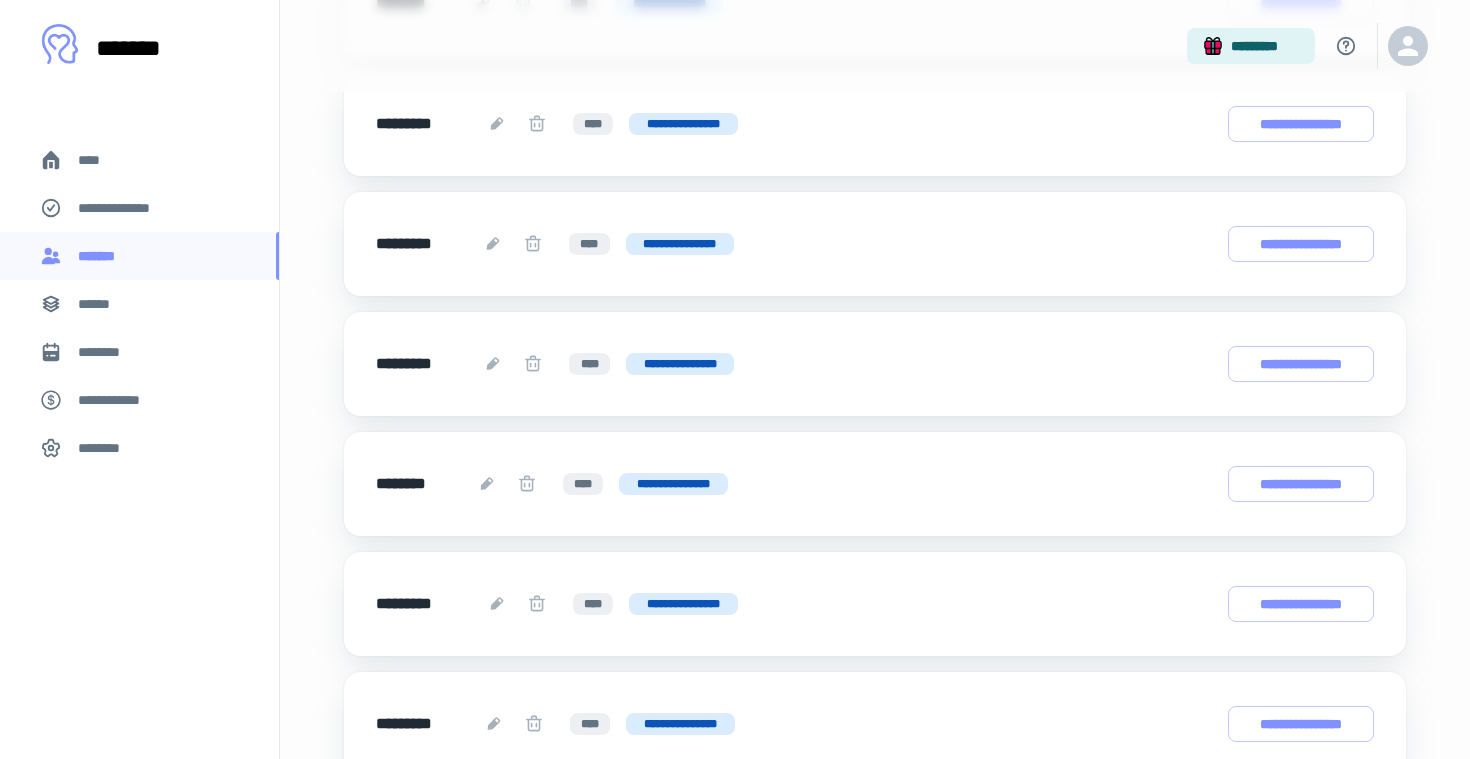 scroll, scrollTop: 0, scrollLeft: 0, axis: both 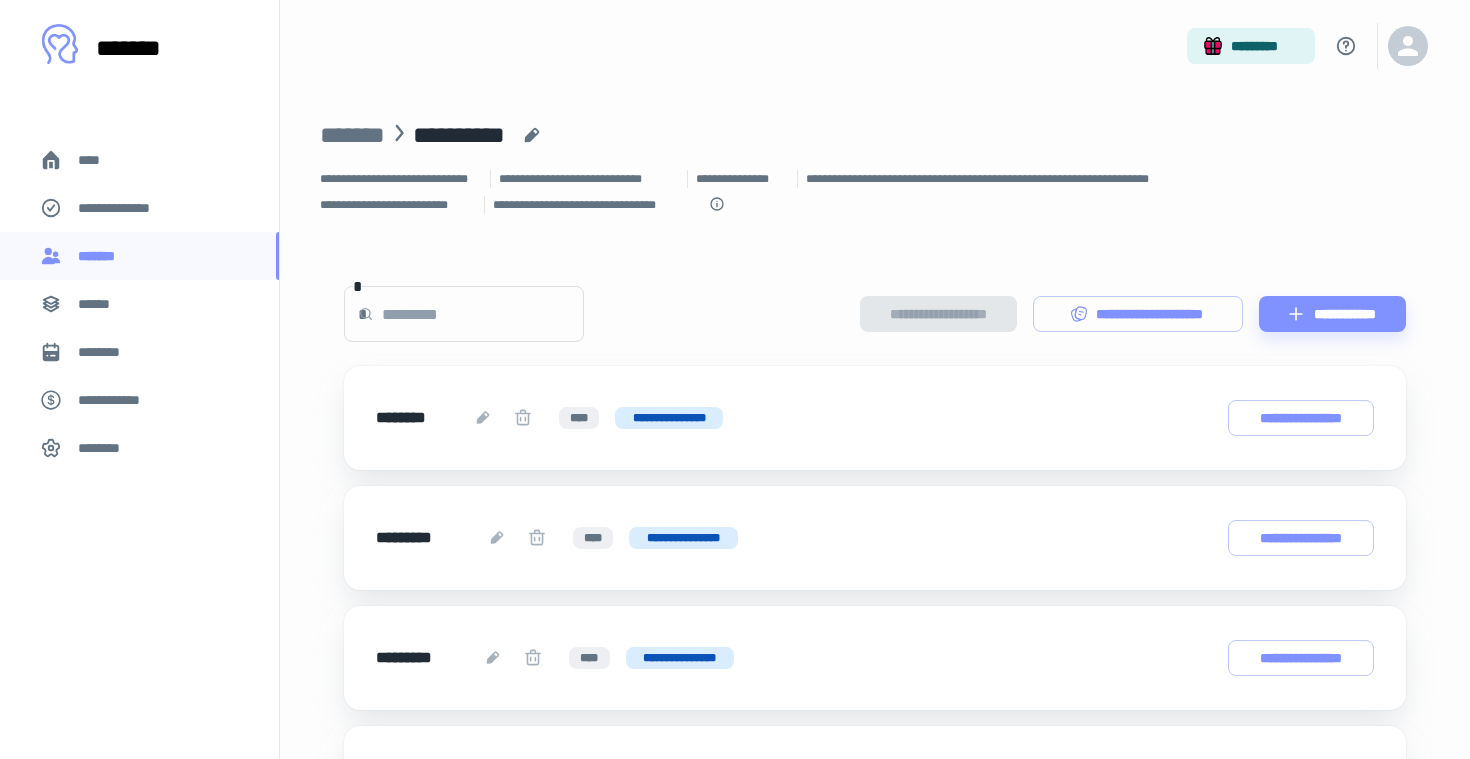 click on "**********" at bounding box center (875, 314) 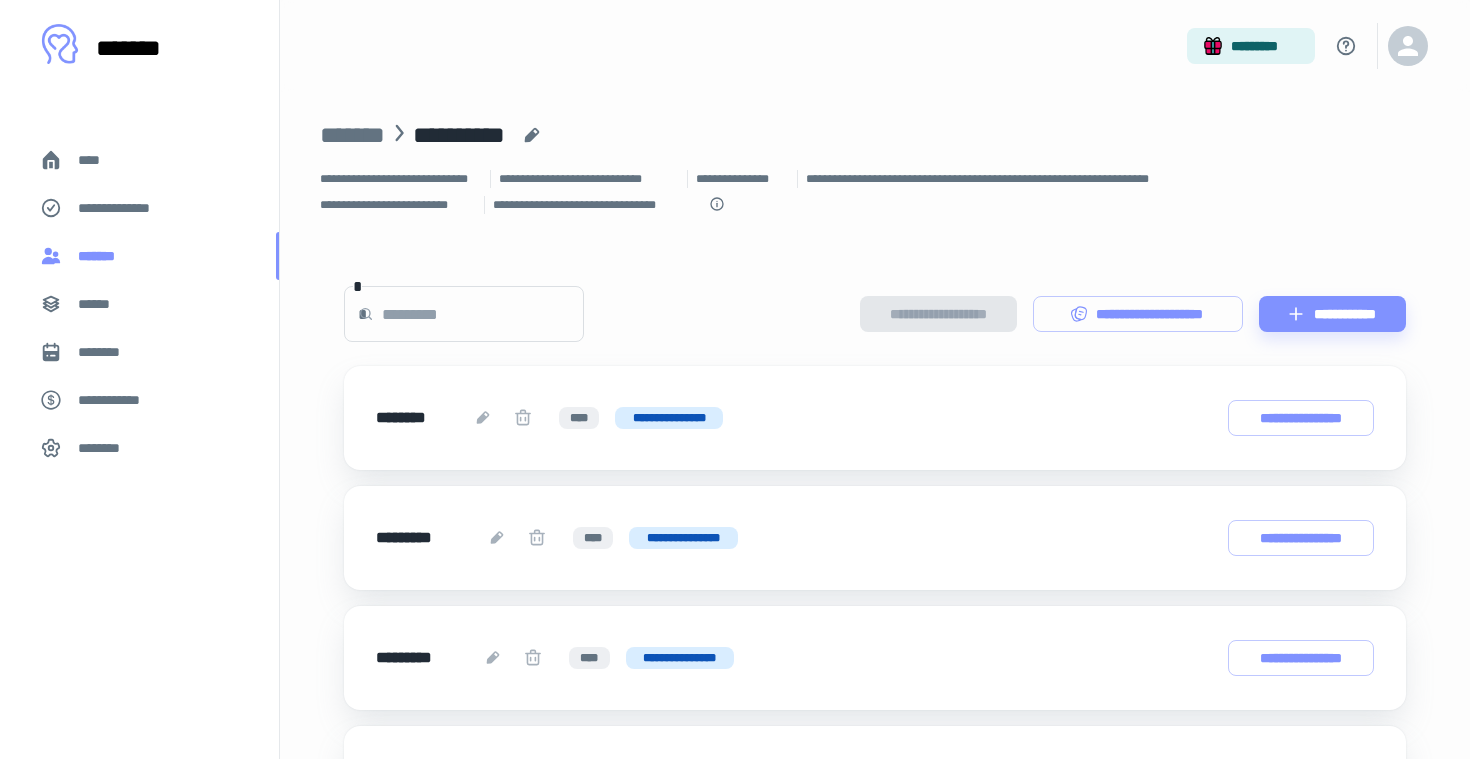 click on "*******" at bounding box center (139, 256) 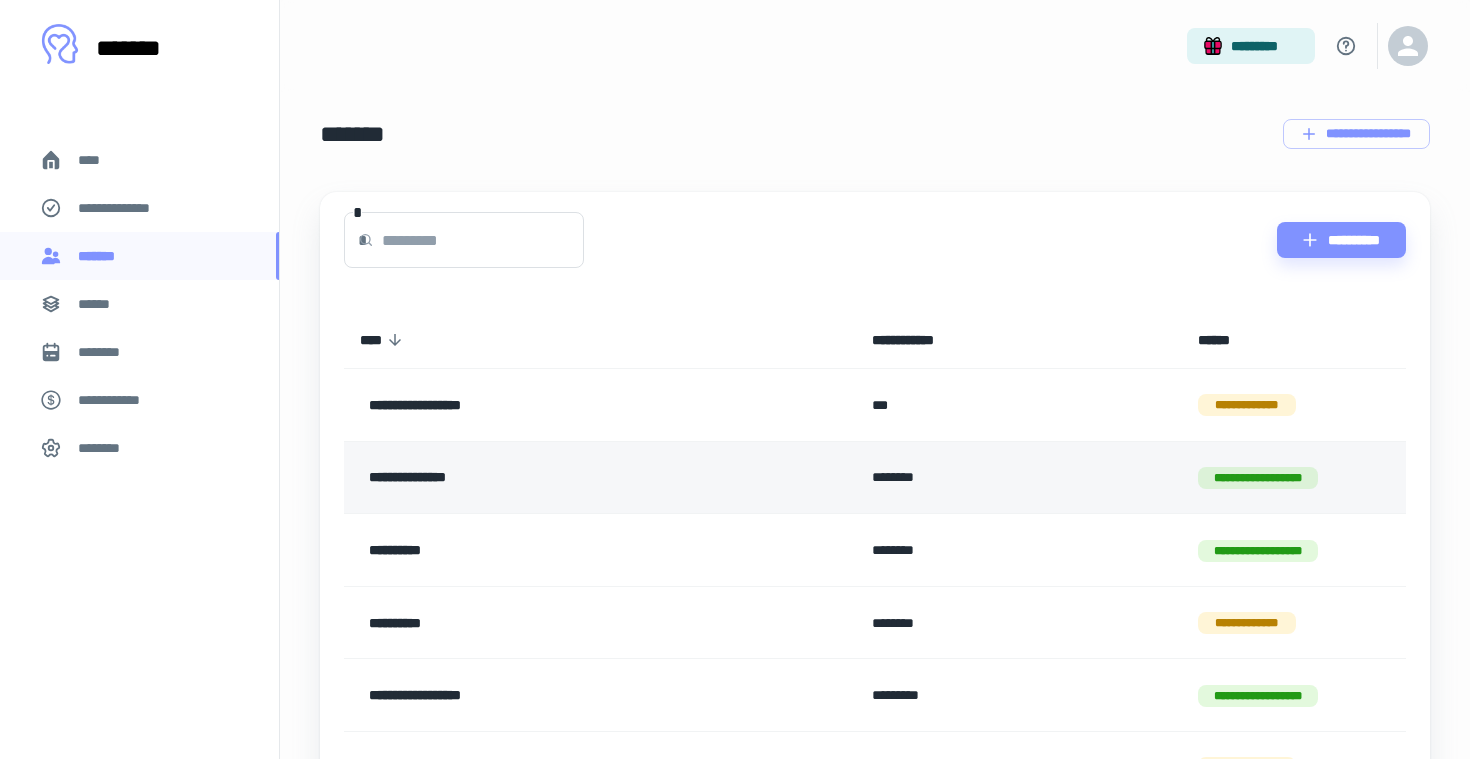 click on "**********" at bounding box center [547, 478] 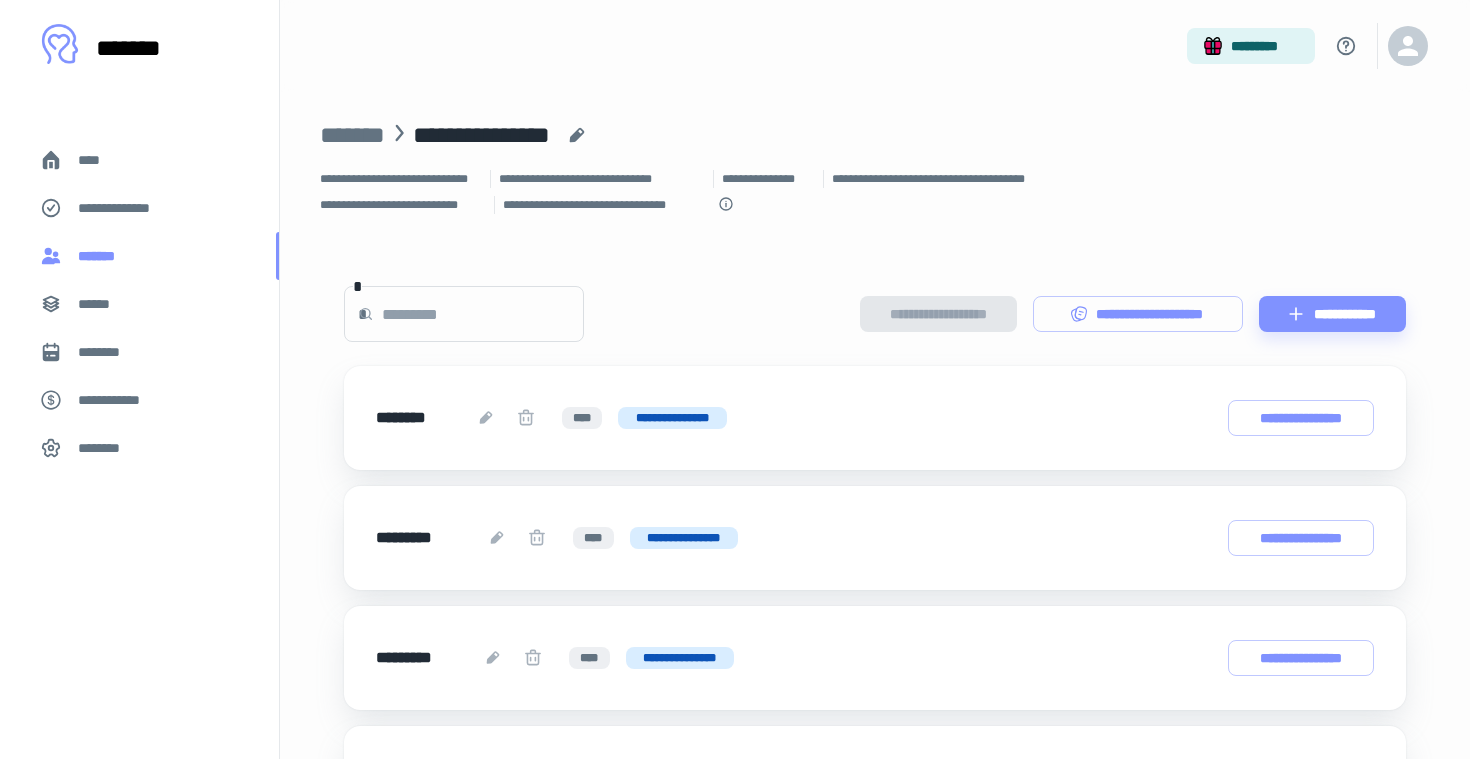 click on "*******" at bounding box center [139, 256] 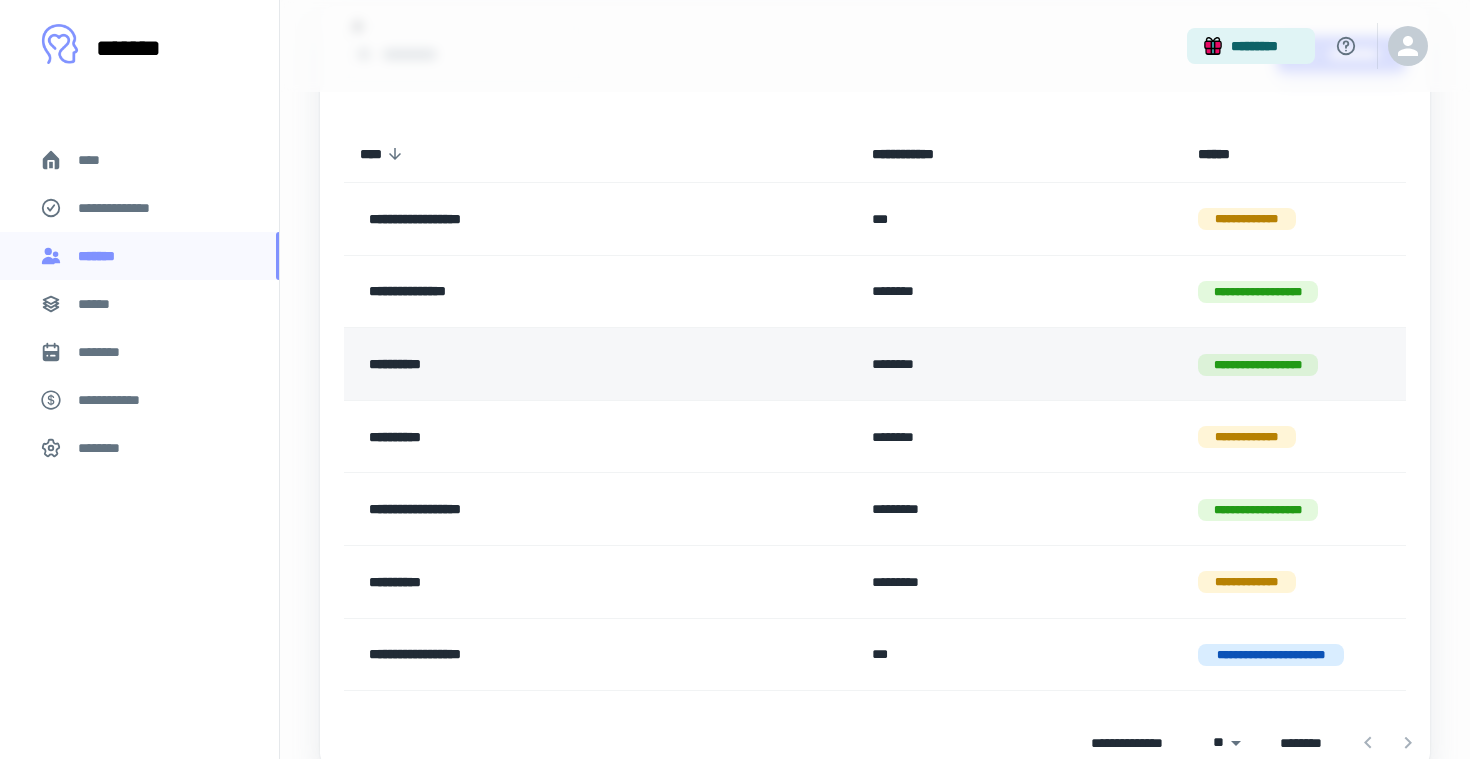 scroll, scrollTop: 188, scrollLeft: 0, axis: vertical 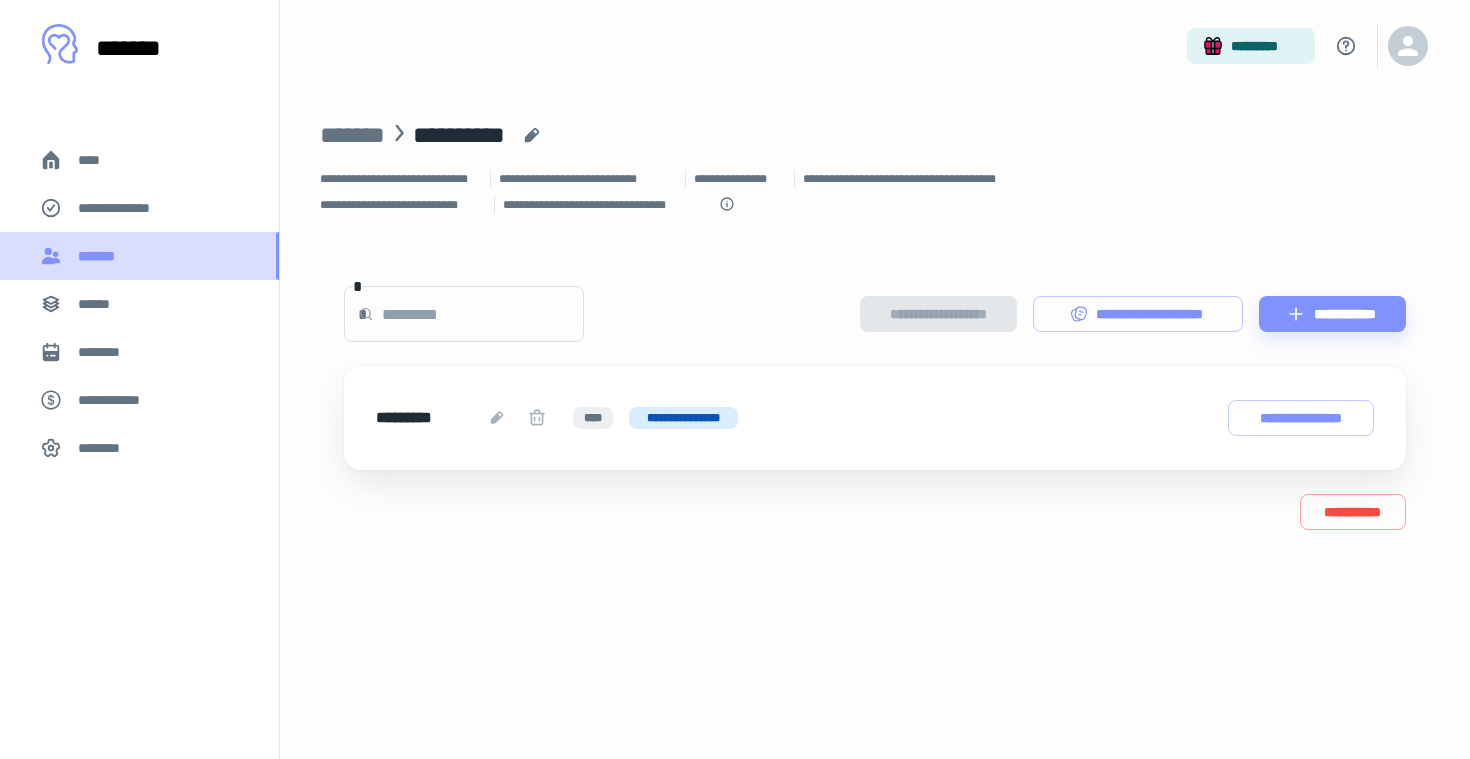 click on "*******" at bounding box center (139, 256) 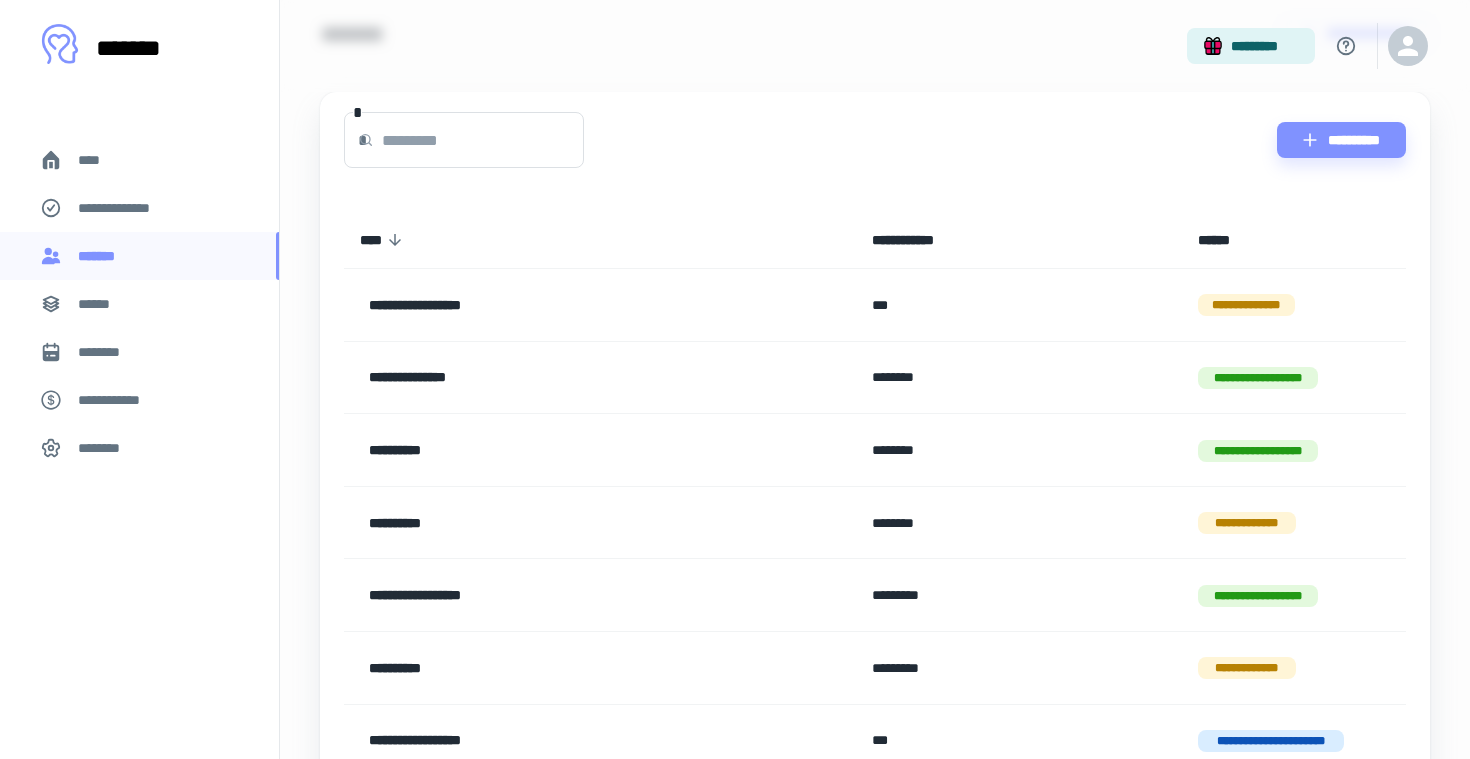 scroll, scrollTop: 376, scrollLeft: 0, axis: vertical 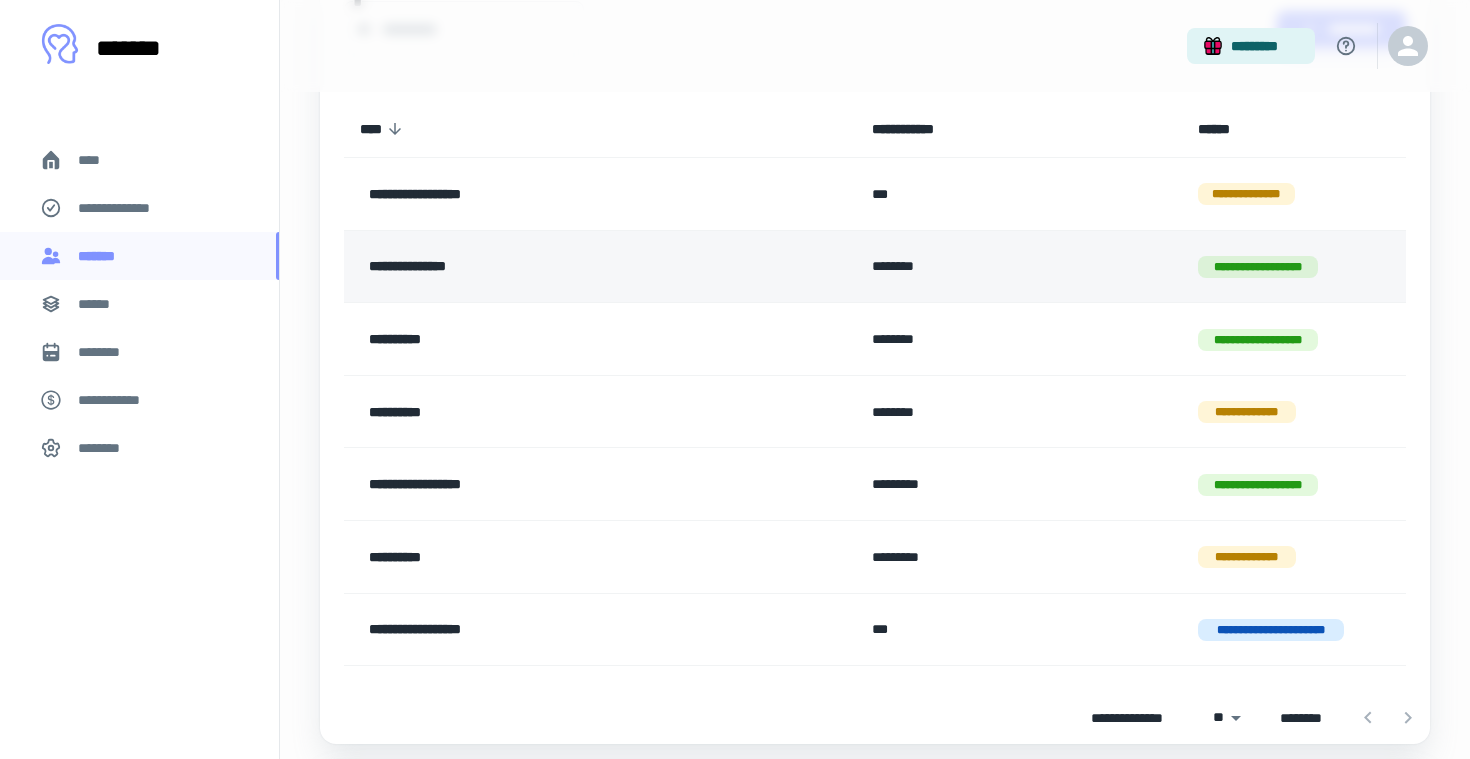 click on "**********" at bounding box center [547, 267] 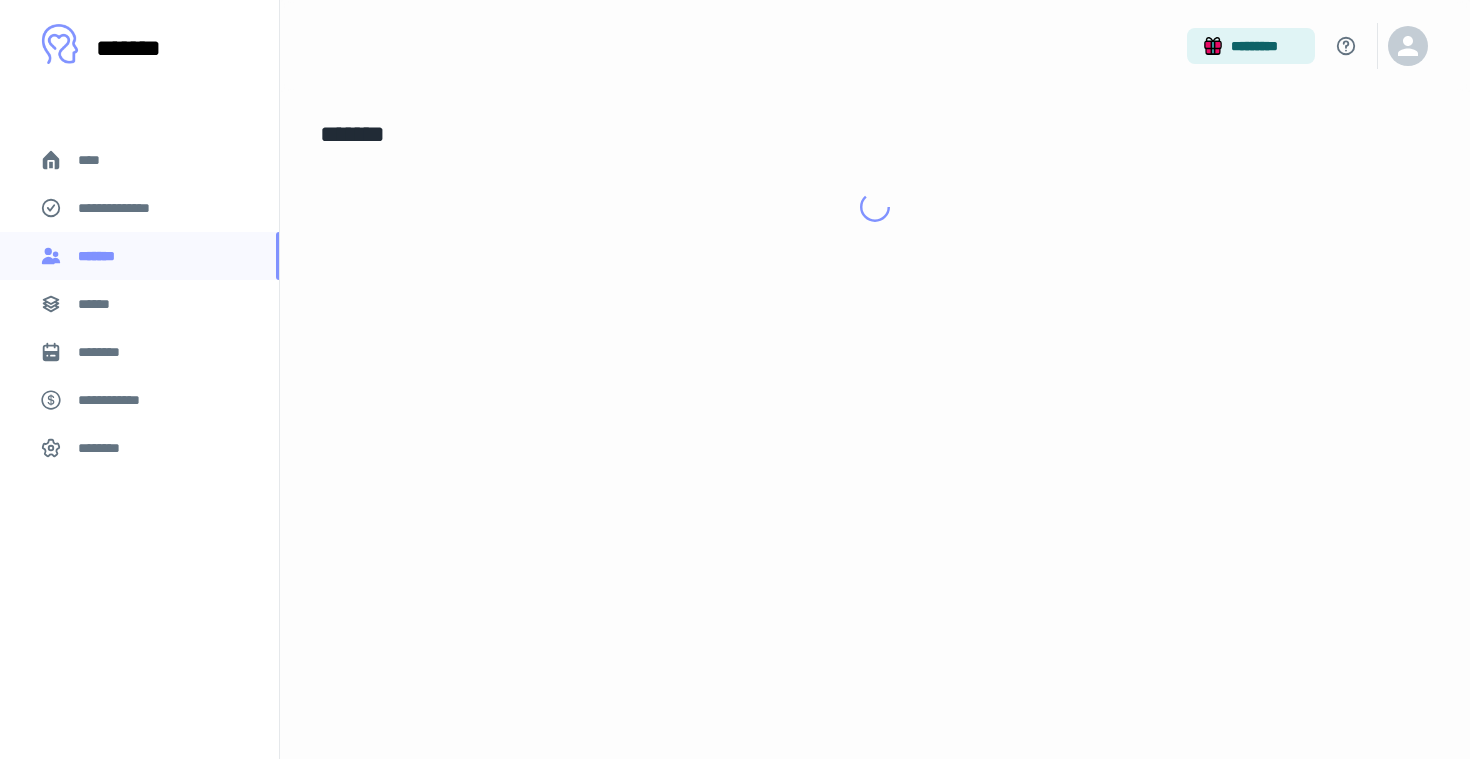 scroll, scrollTop: 0, scrollLeft: 0, axis: both 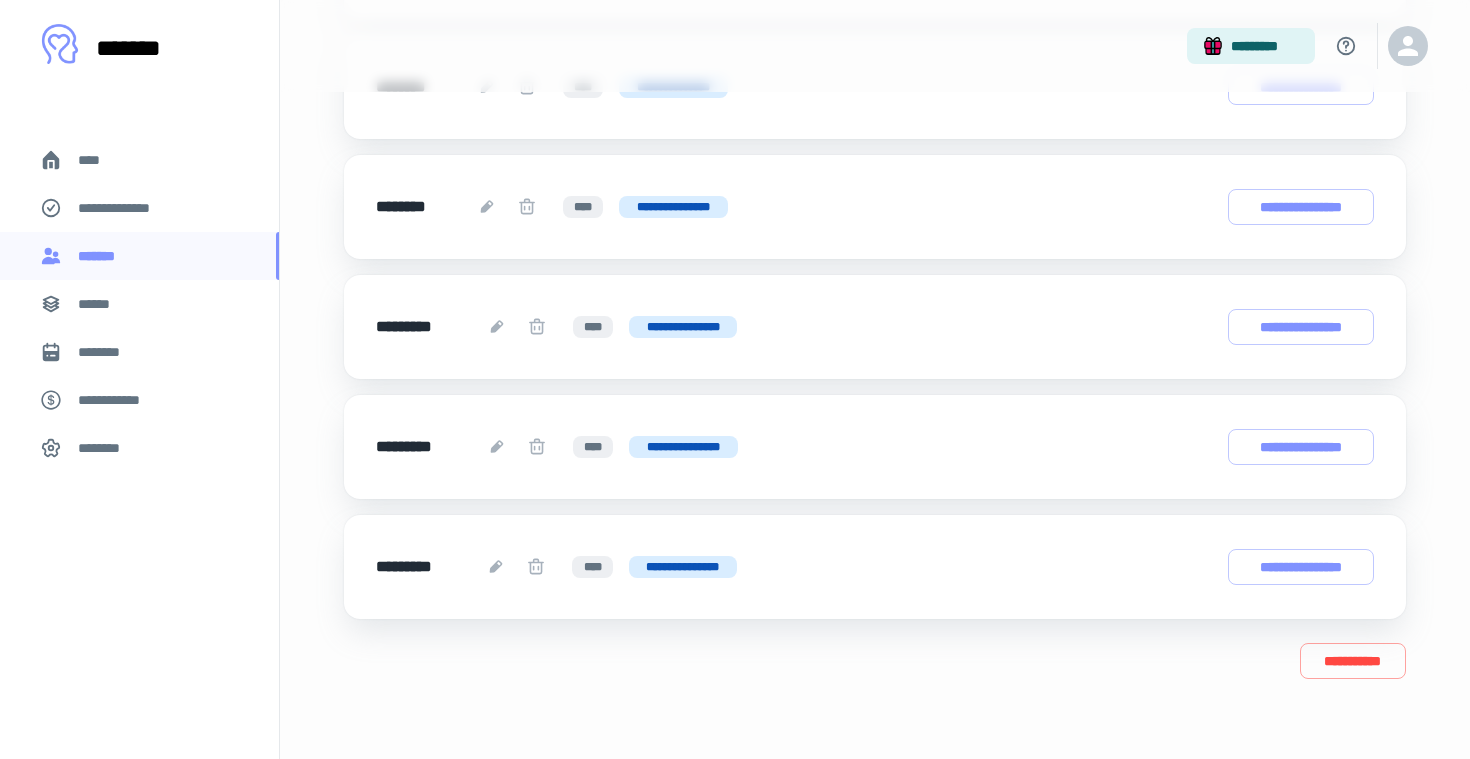 click on "*********" at bounding box center [418, 567] 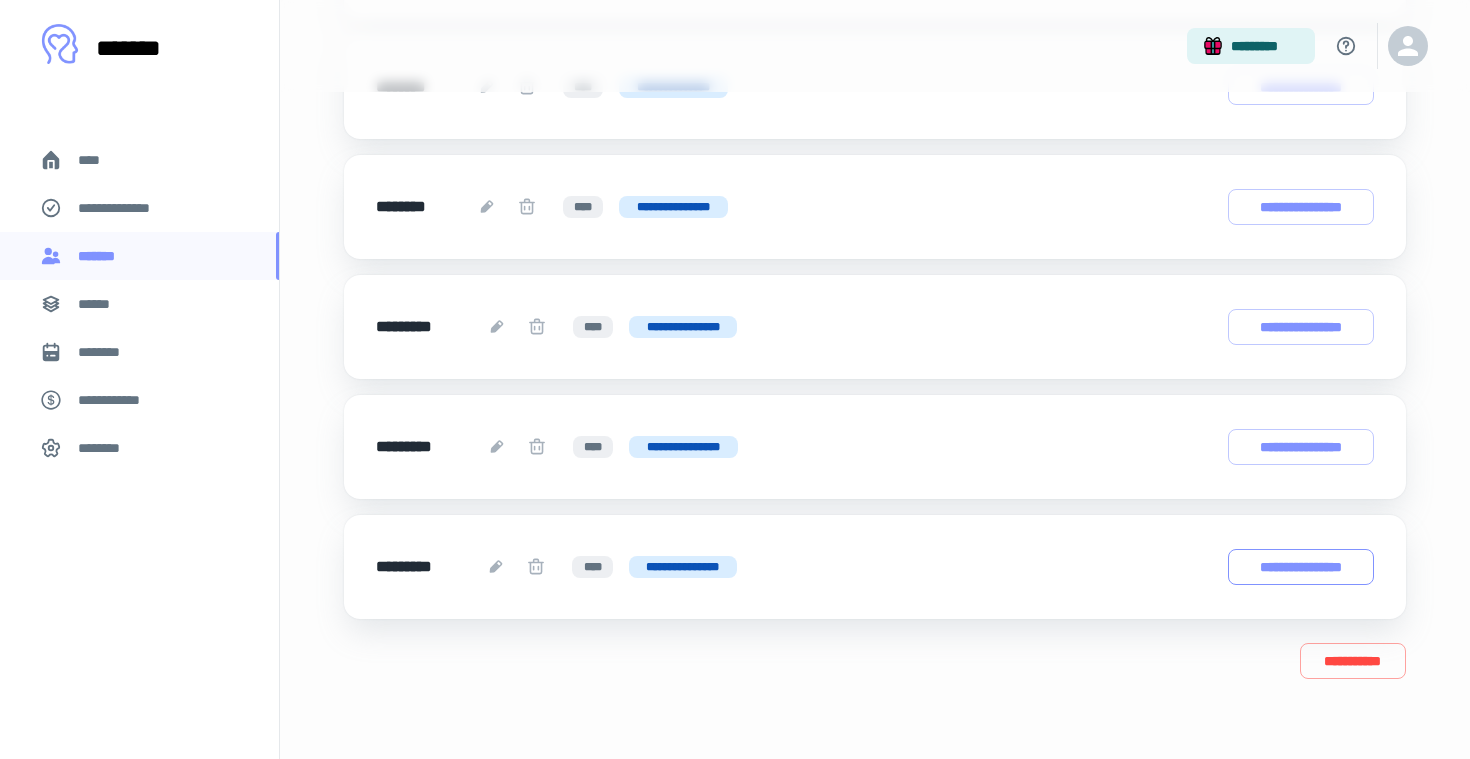 click on "**********" at bounding box center [1301, 567] 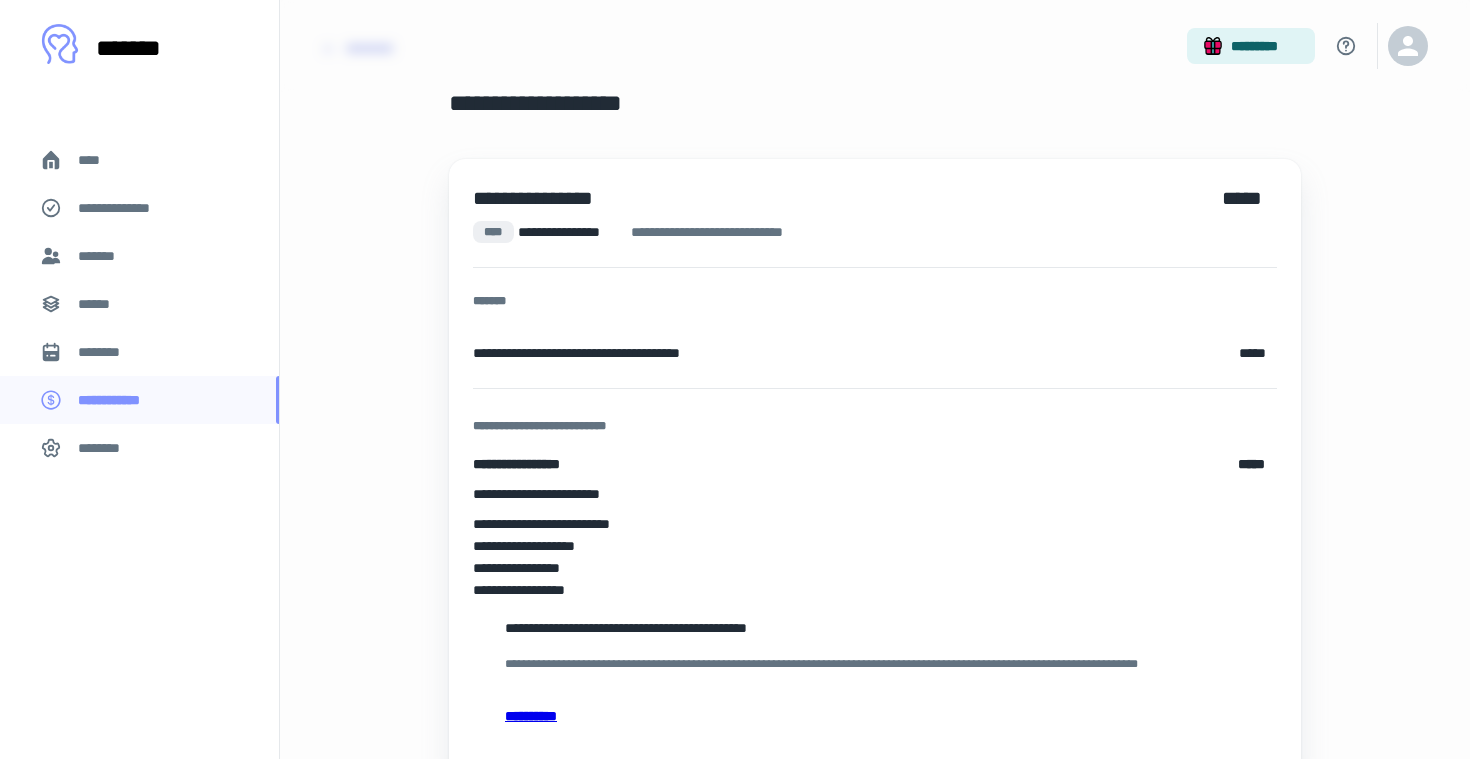 scroll, scrollTop: 0, scrollLeft: 0, axis: both 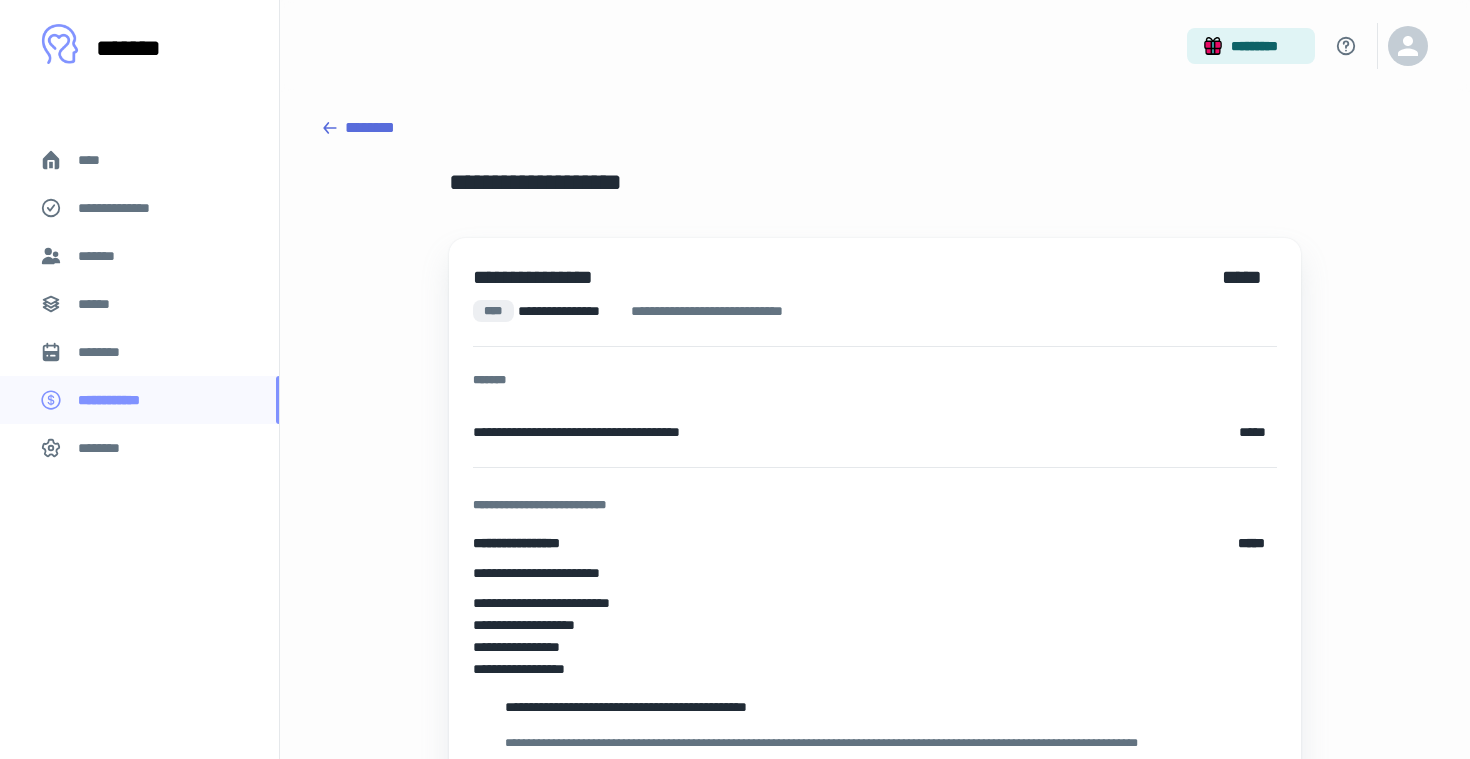 click on "**********" at bounding box center (875, 488) 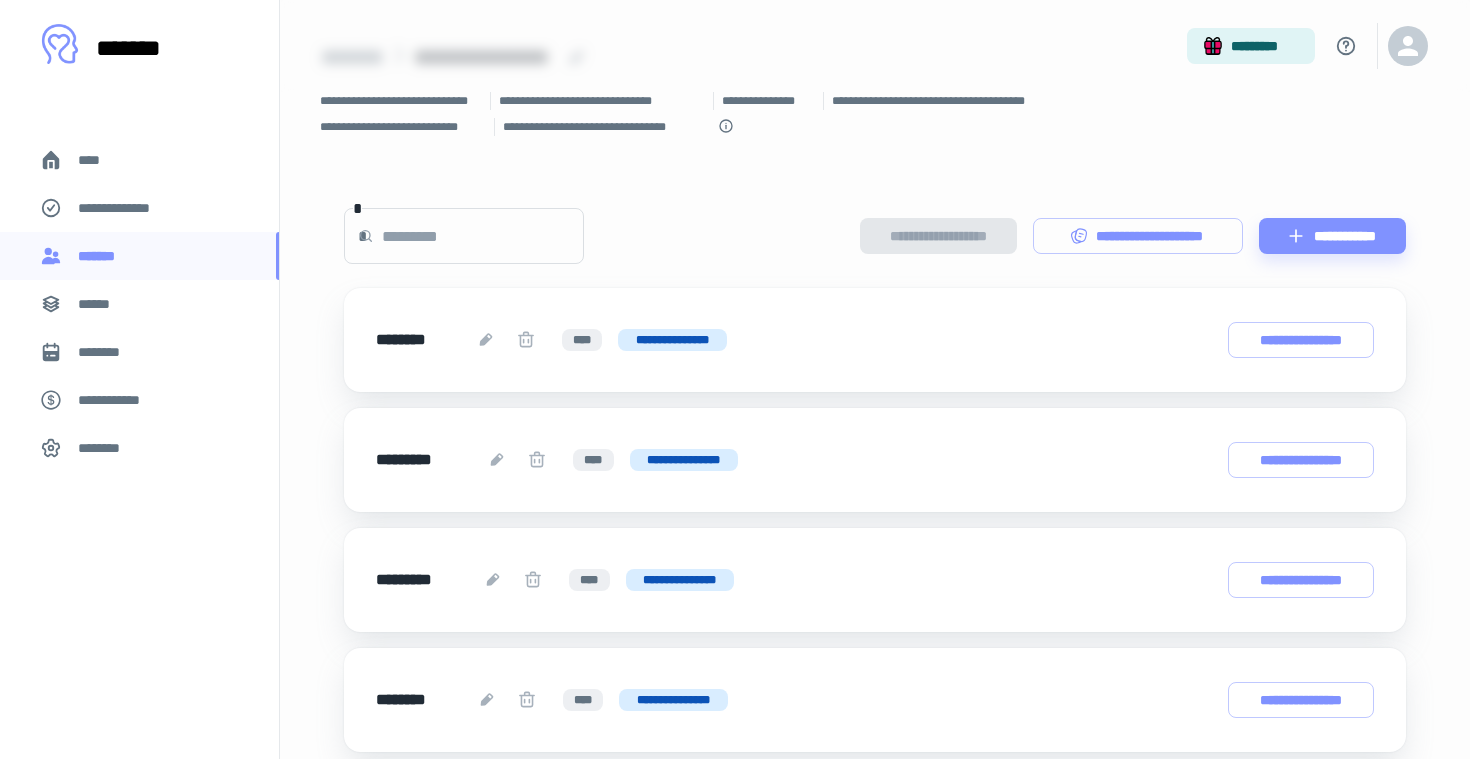 scroll, scrollTop: 0, scrollLeft: 0, axis: both 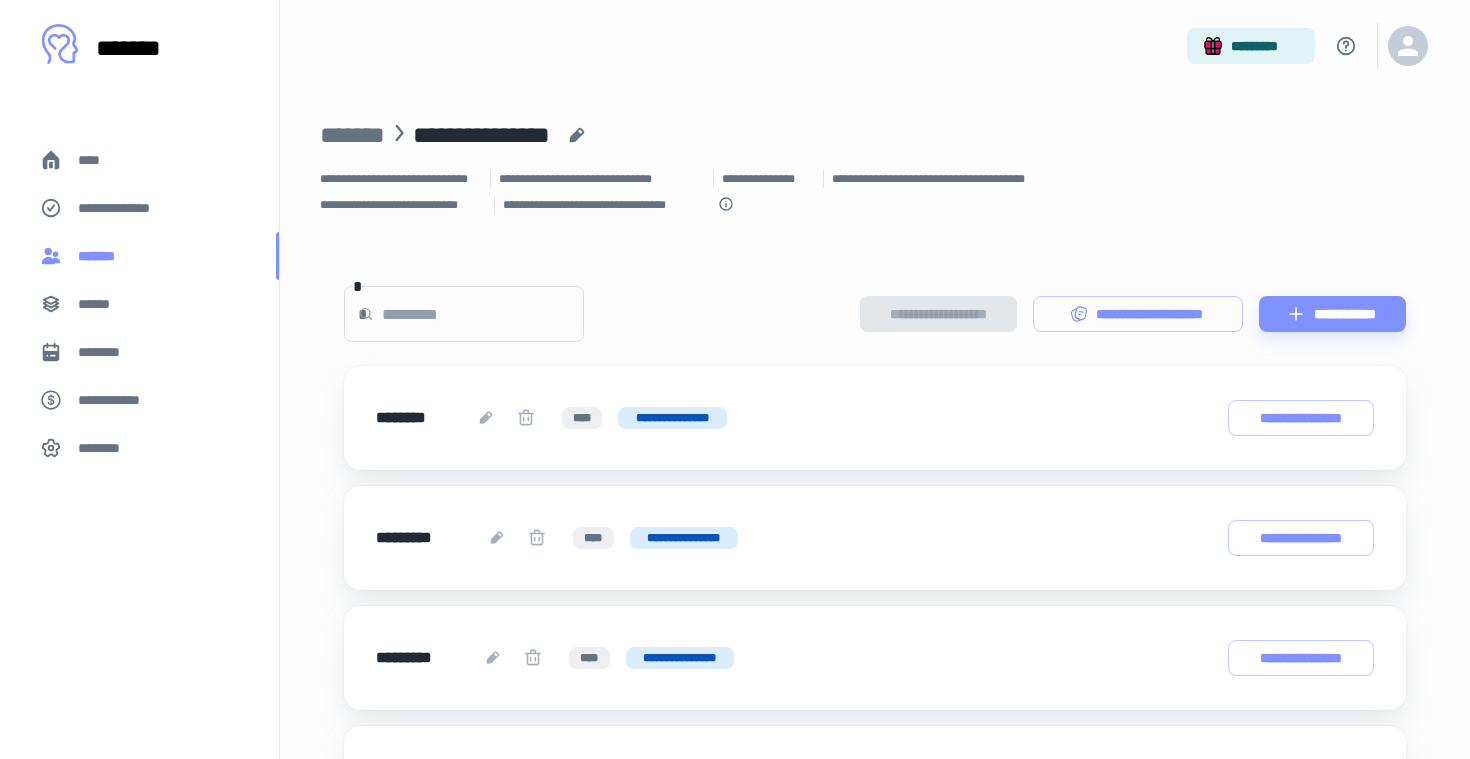 click on "*******" at bounding box center (101, 256) 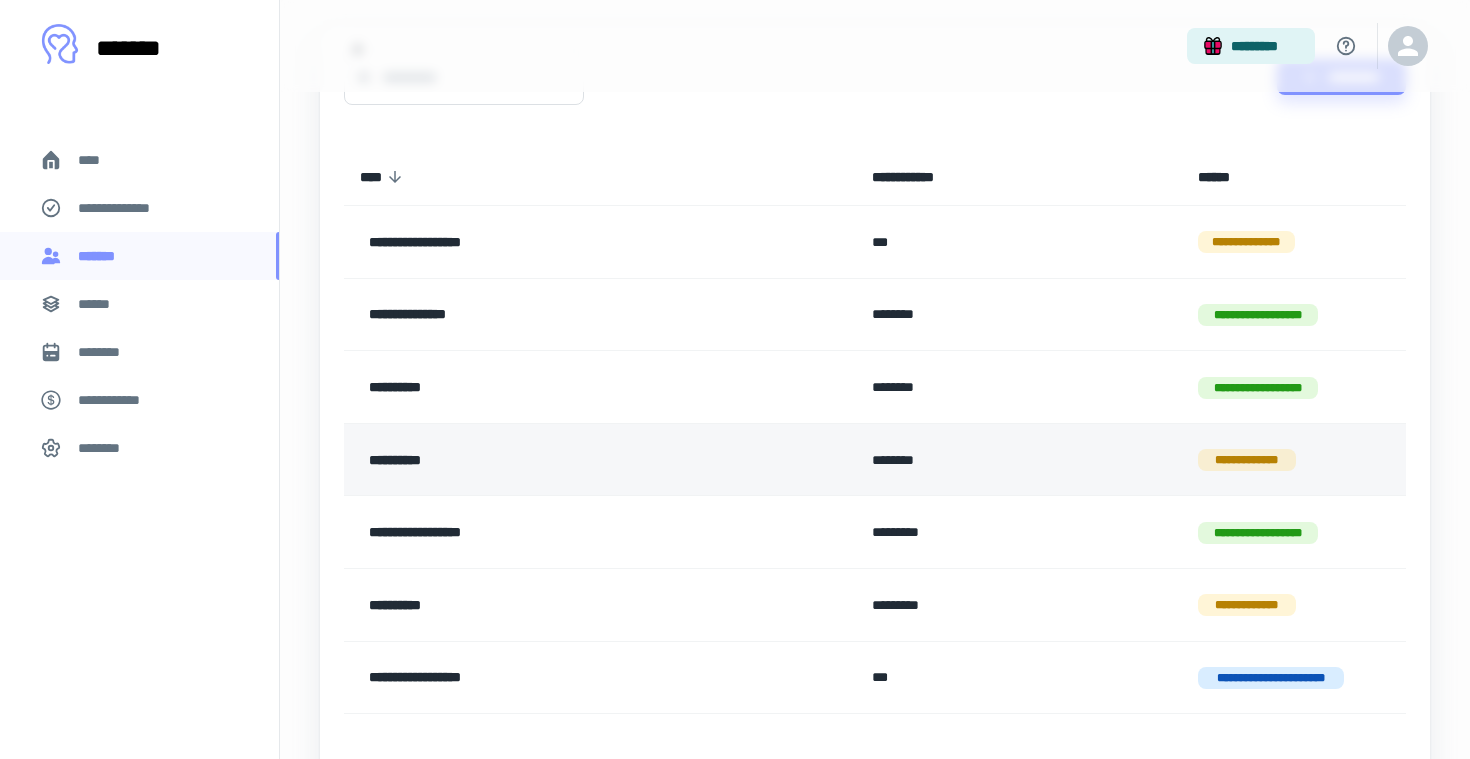 scroll, scrollTop: 178, scrollLeft: 0, axis: vertical 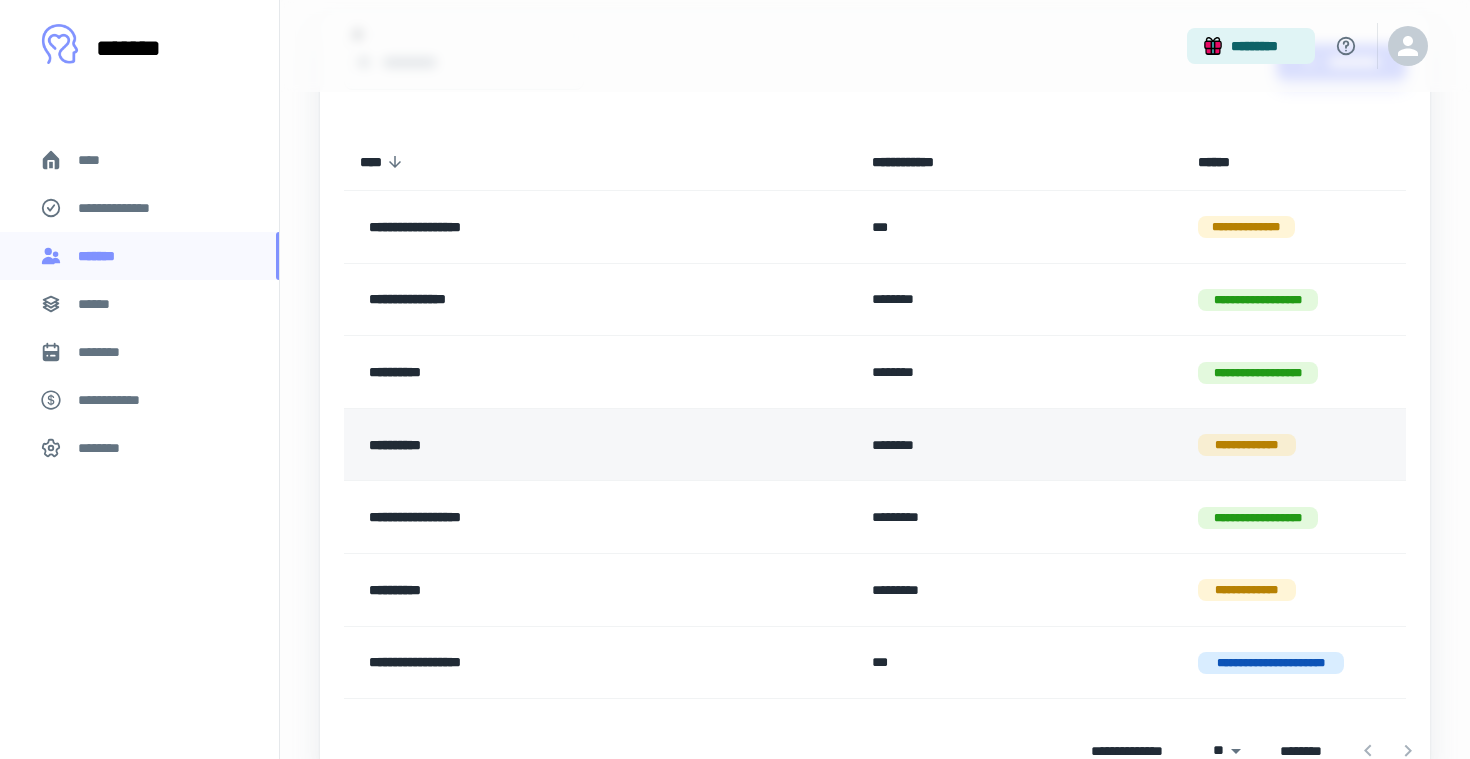 click on "**********" at bounding box center (547, 445) 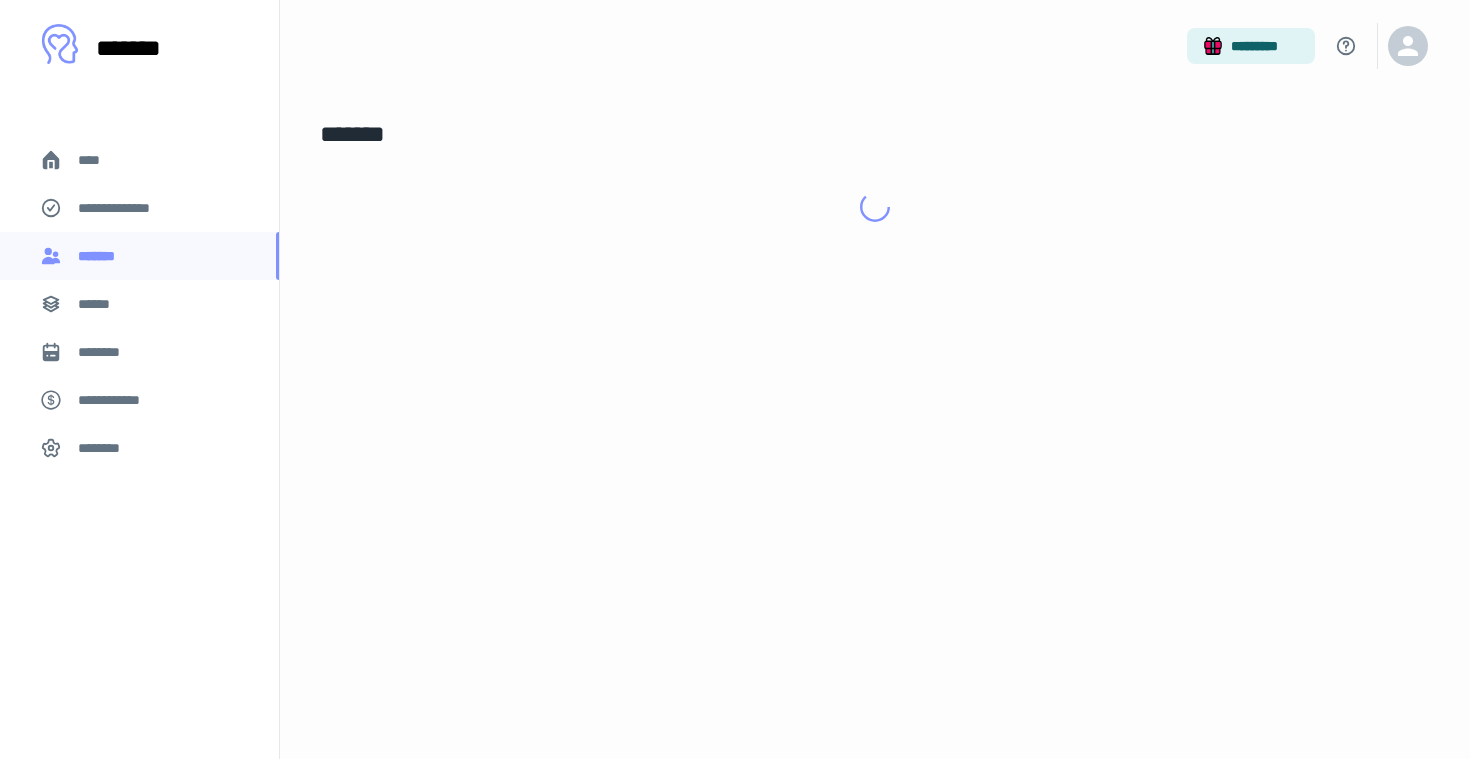 scroll, scrollTop: 0, scrollLeft: 0, axis: both 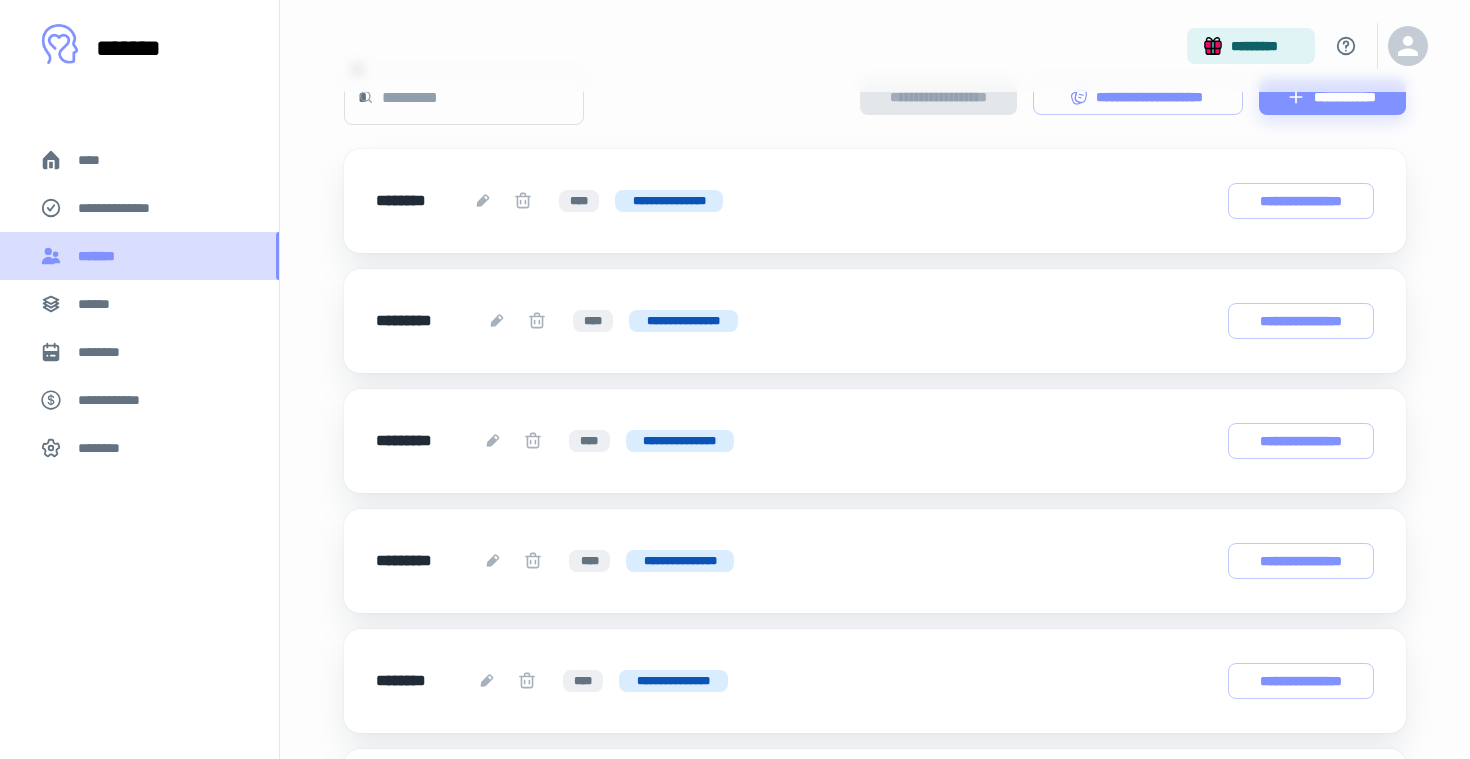 click on "*******" at bounding box center (101, 256) 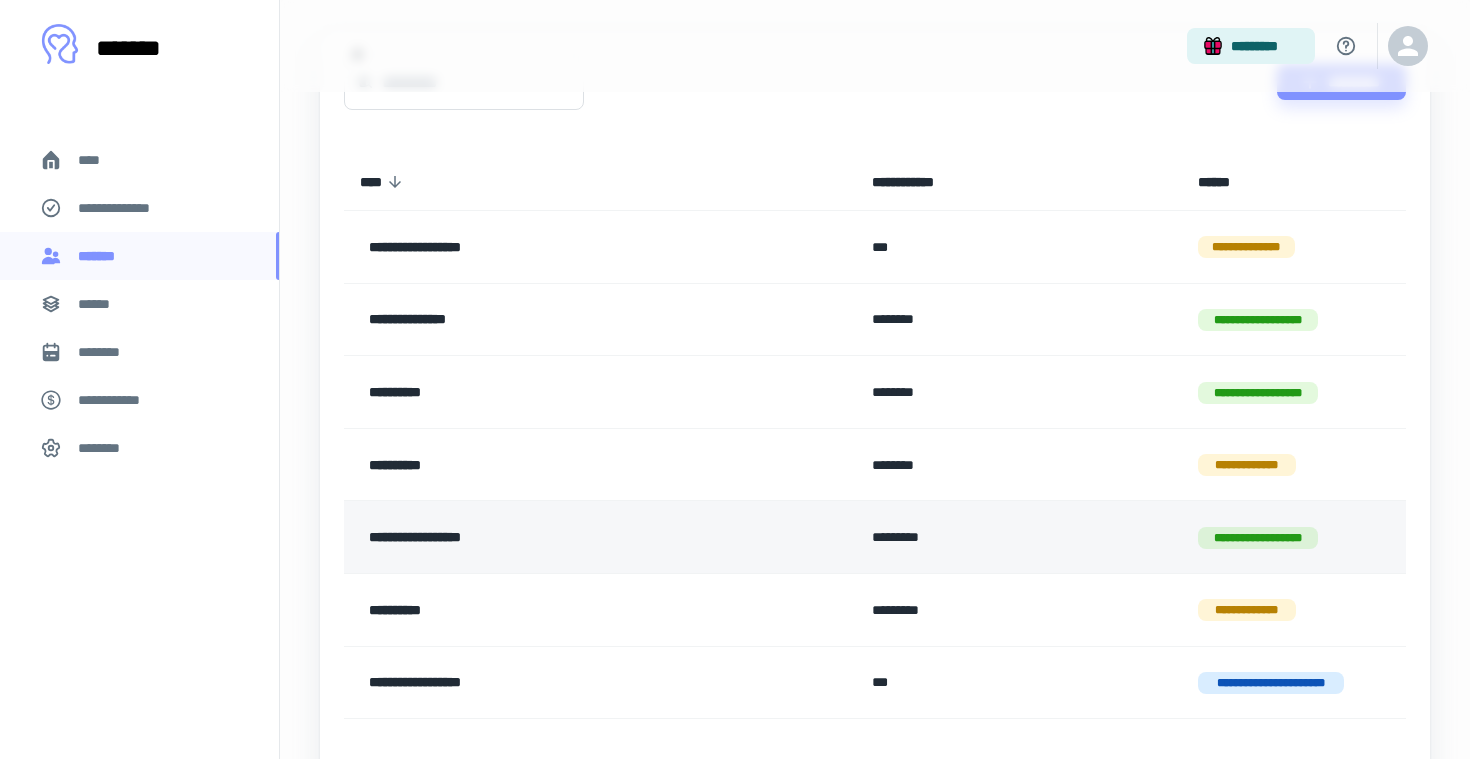 scroll, scrollTop: 159, scrollLeft: 0, axis: vertical 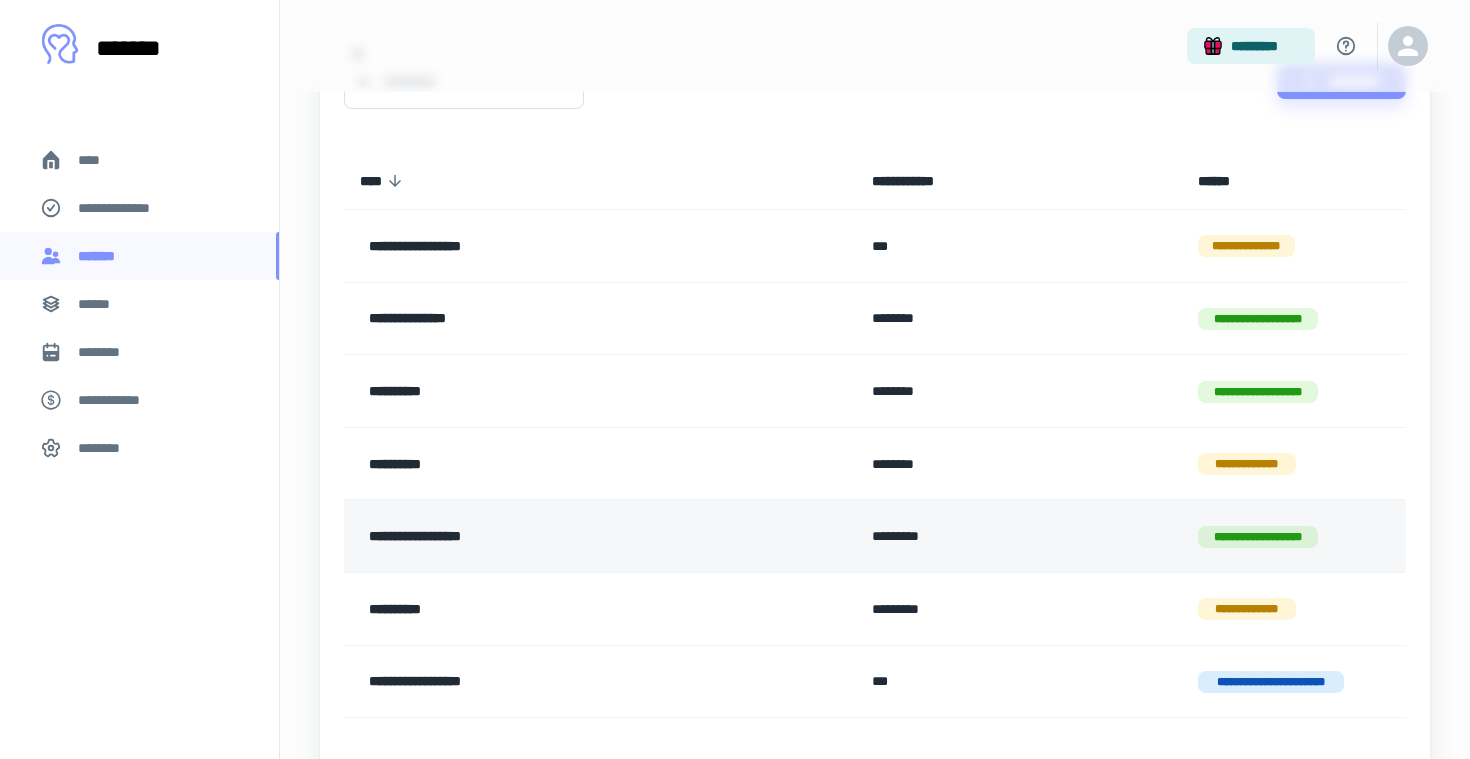 click on "**********" at bounding box center [547, 536] 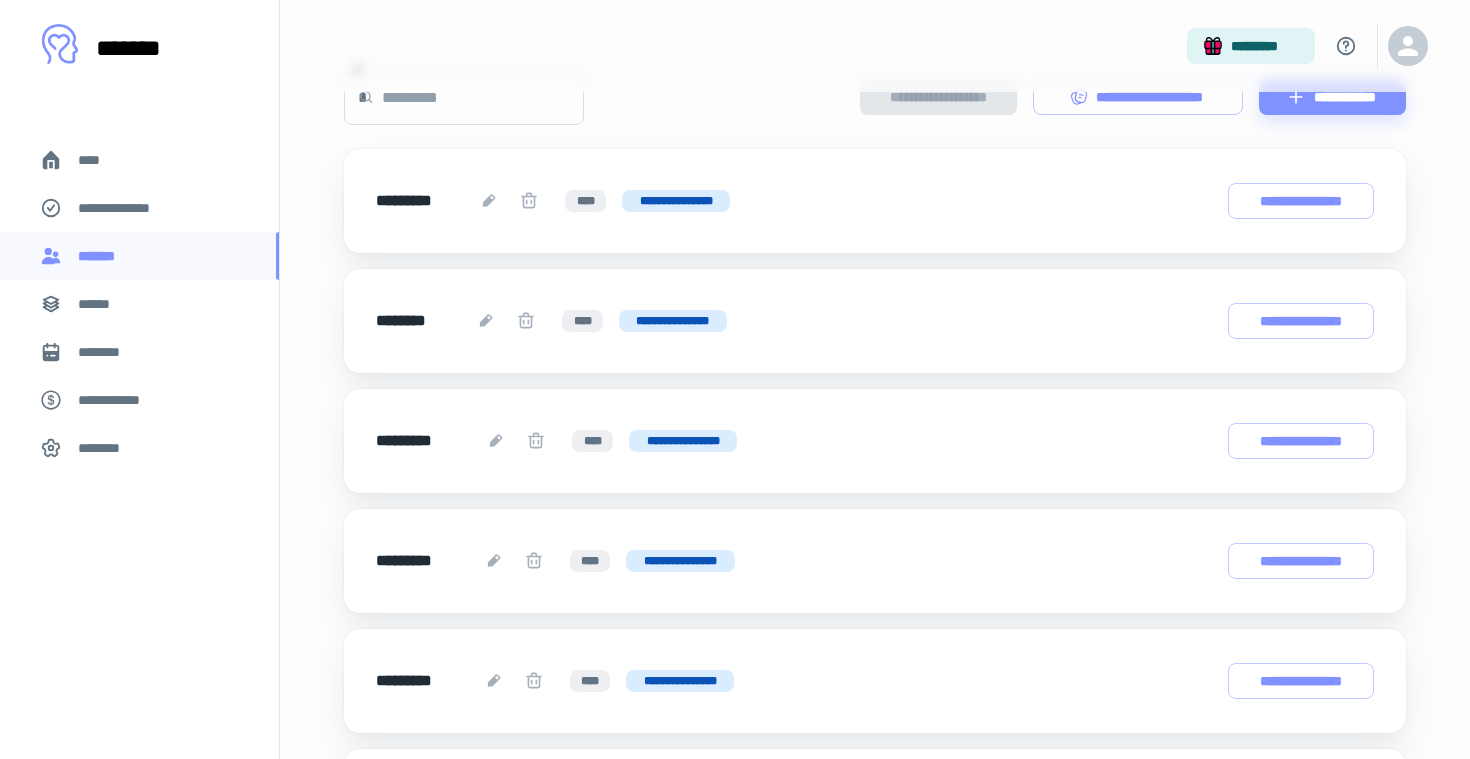 scroll, scrollTop: 144, scrollLeft: 0, axis: vertical 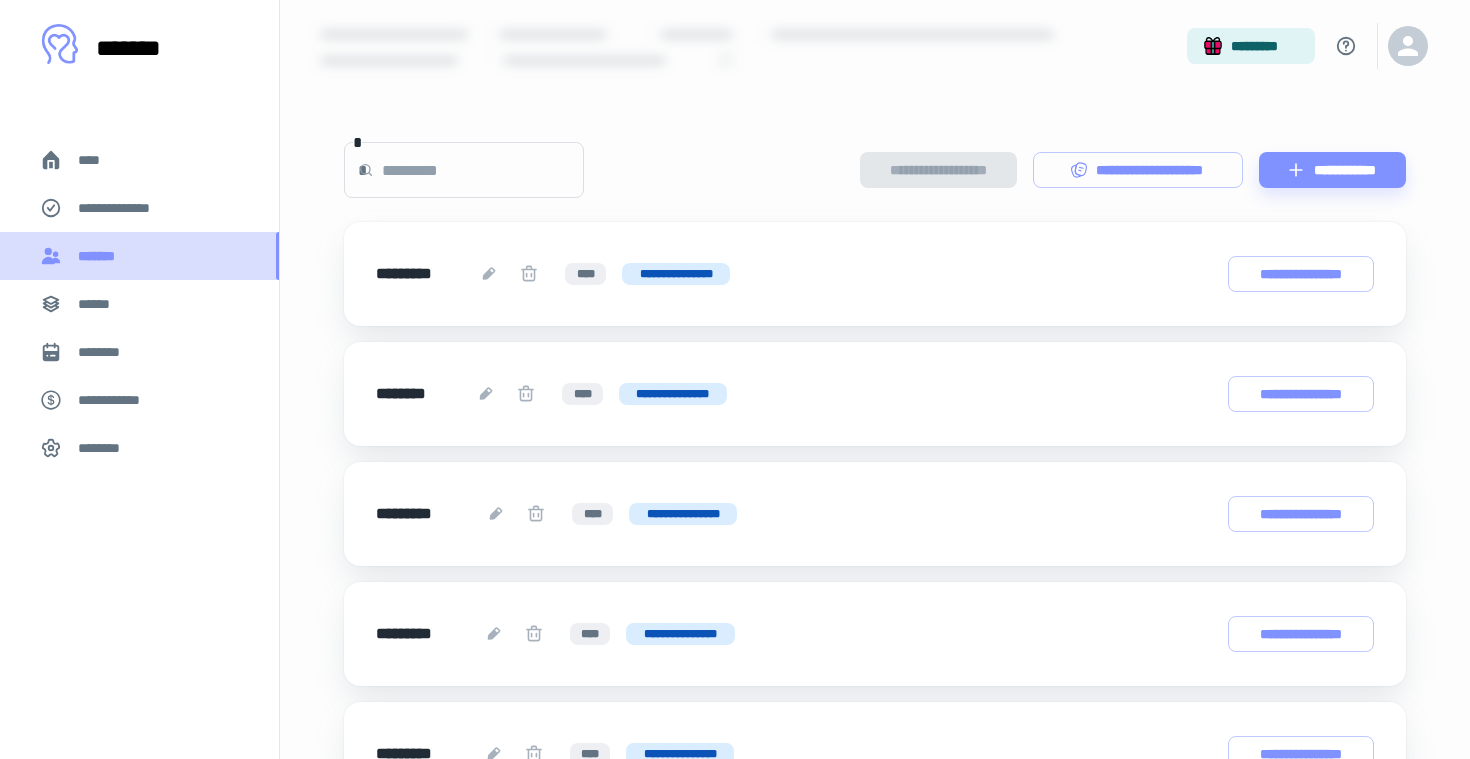 click on "*******" at bounding box center (101, 256) 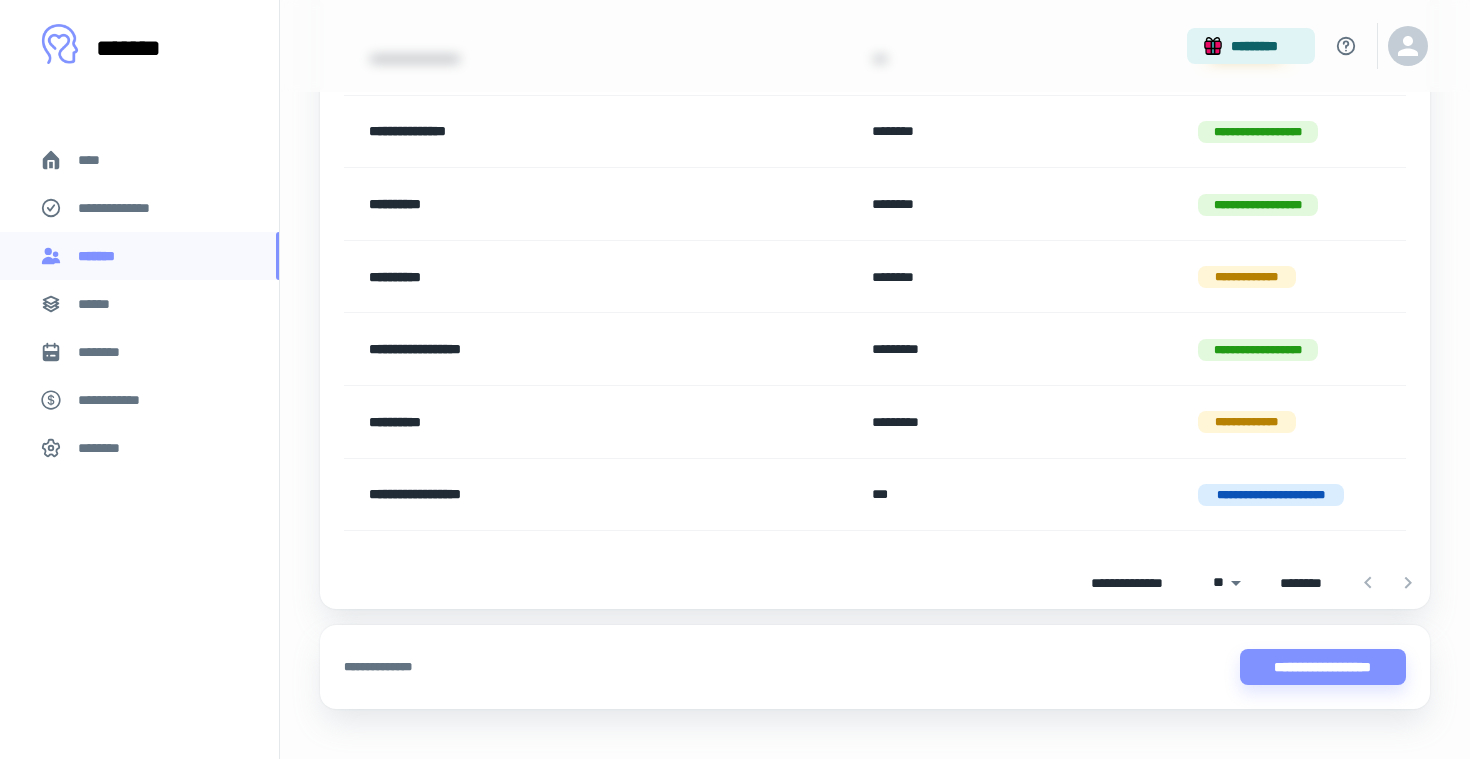 scroll, scrollTop: 355, scrollLeft: 0, axis: vertical 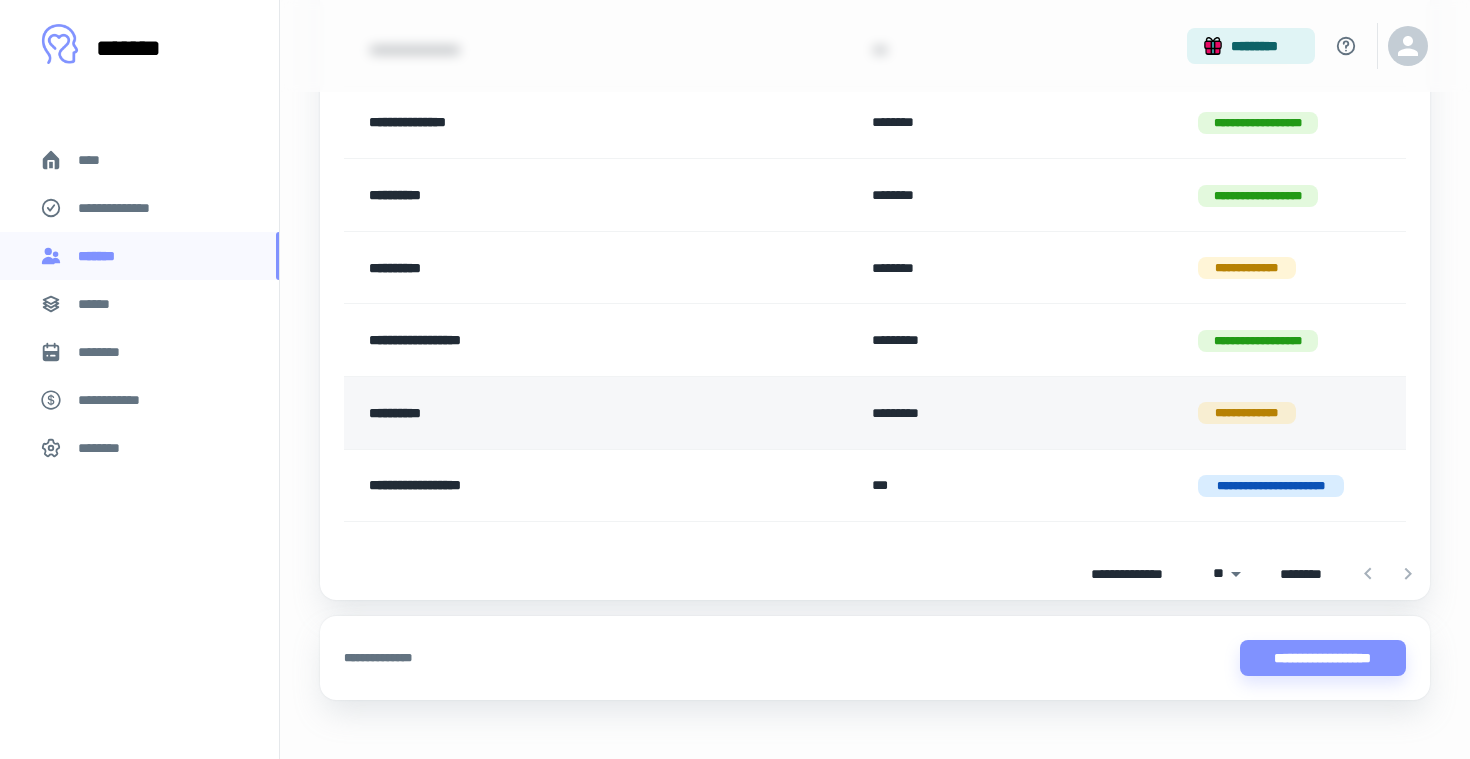 click on "**********" at bounding box center [547, 413] 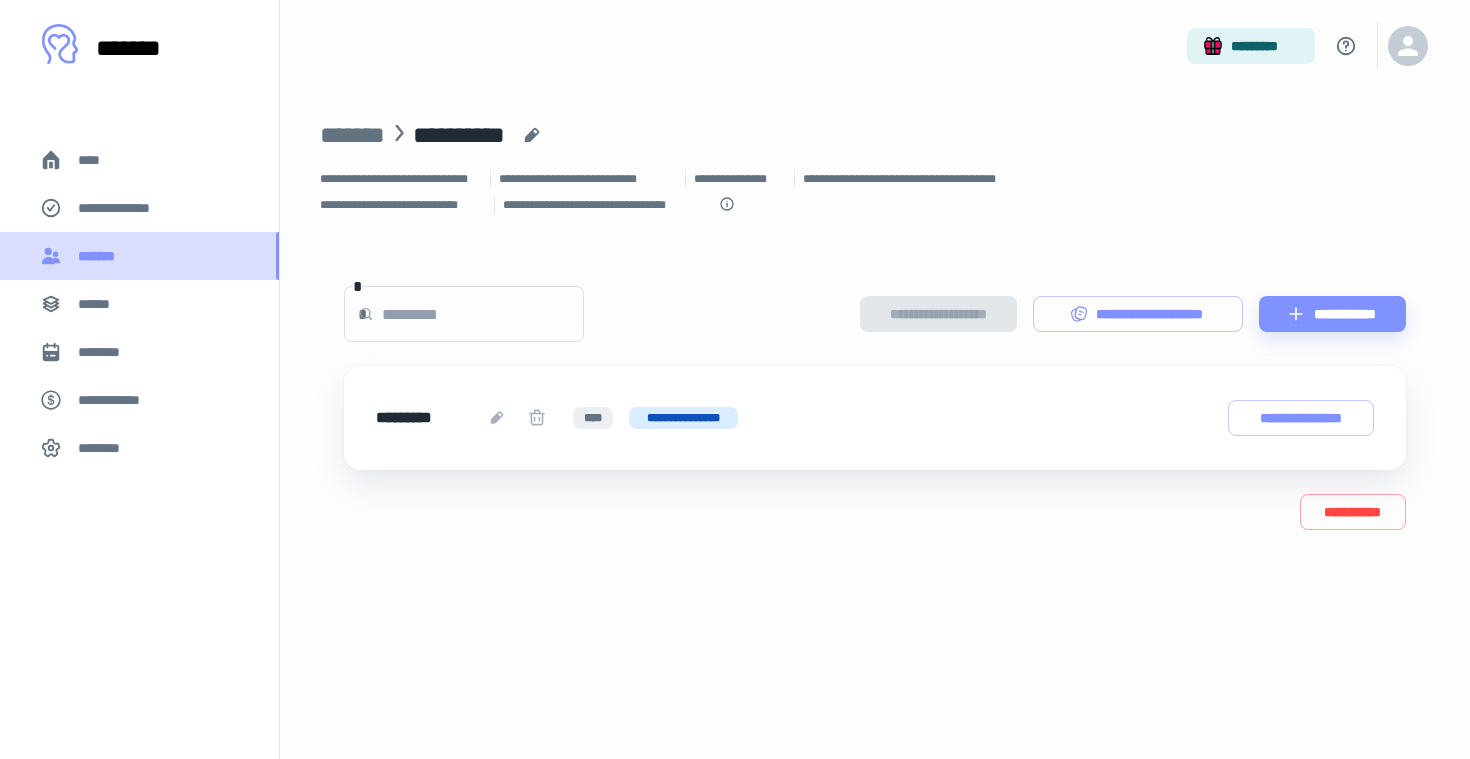 click on "*******" at bounding box center [139, 256] 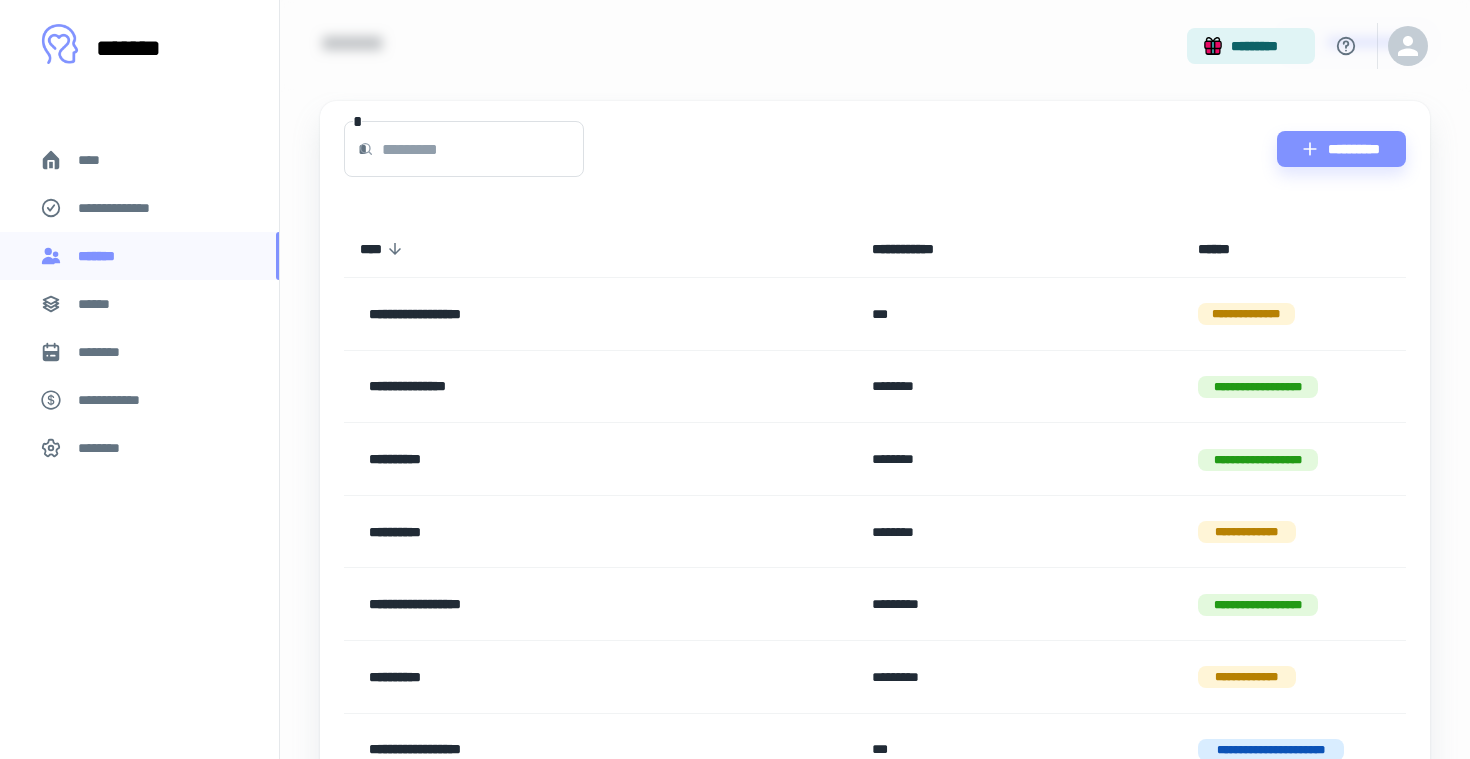 scroll, scrollTop: 92, scrollLeft: 0, axis: vertical 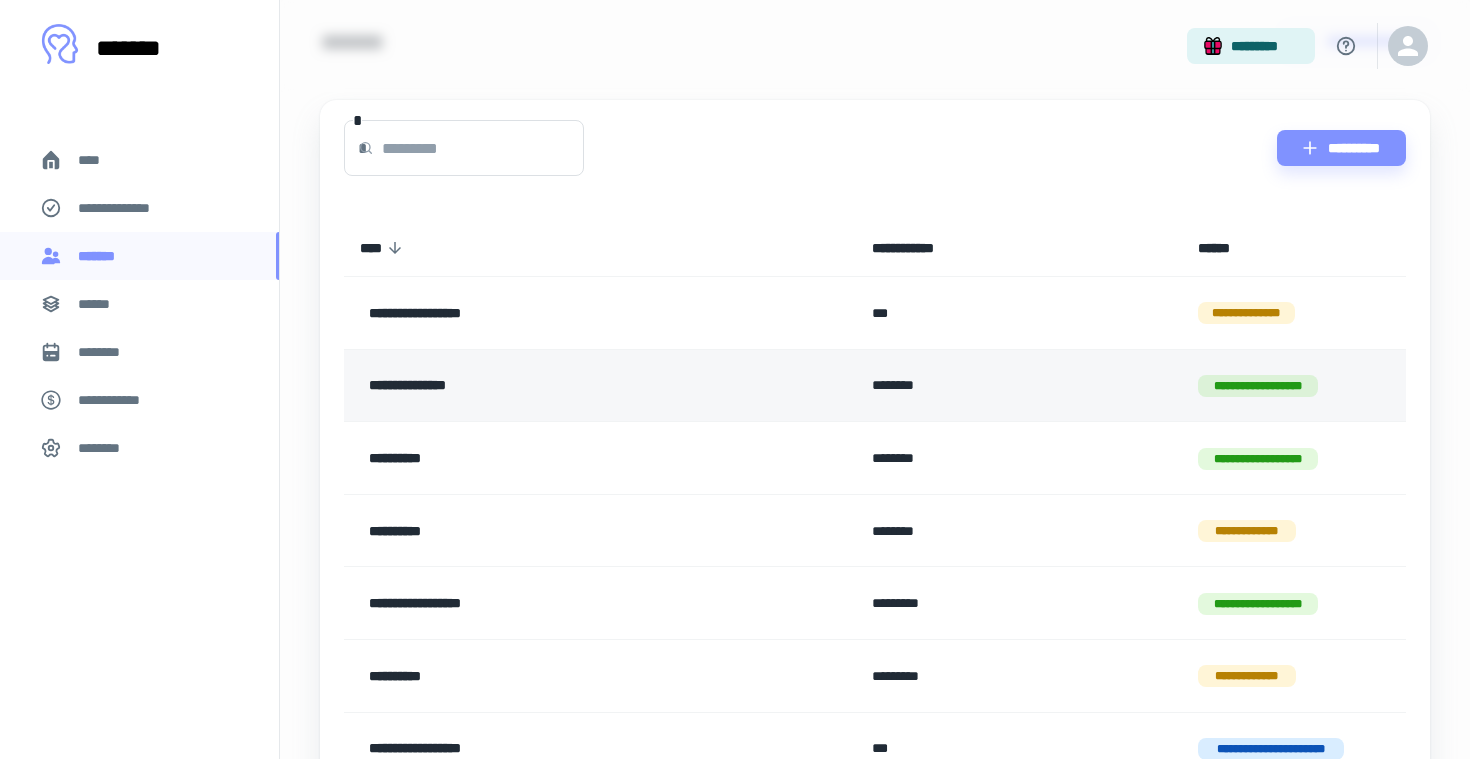 click on "**********" at bounding box center [547, 386] 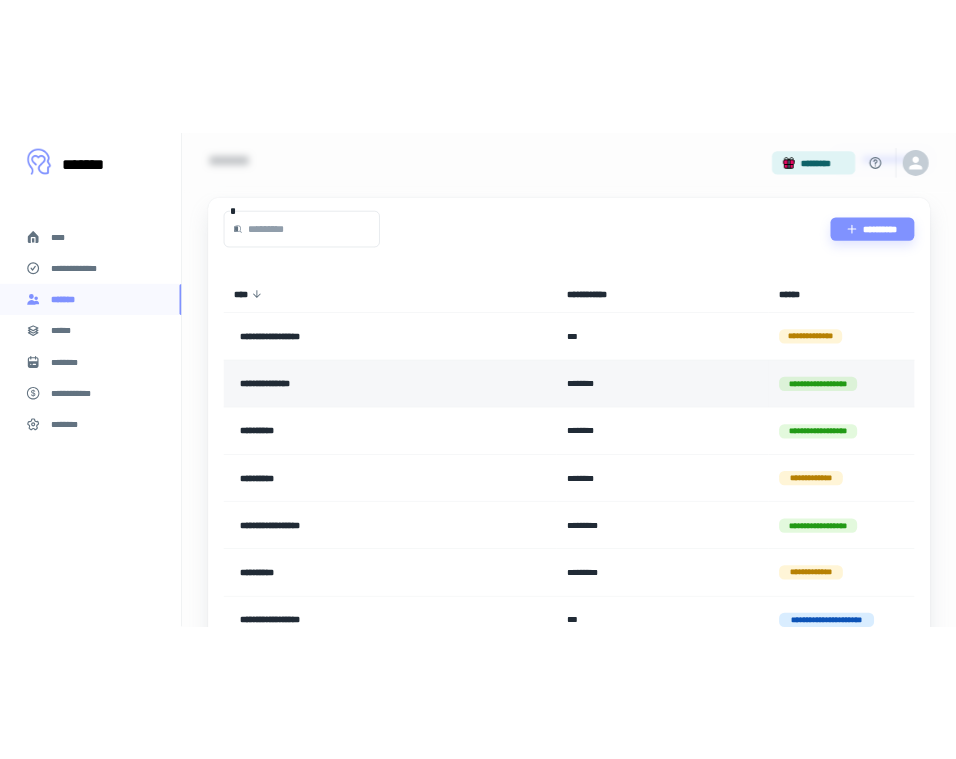 scroll, scrollTop: 0, scrollLeft: 0, axis: both 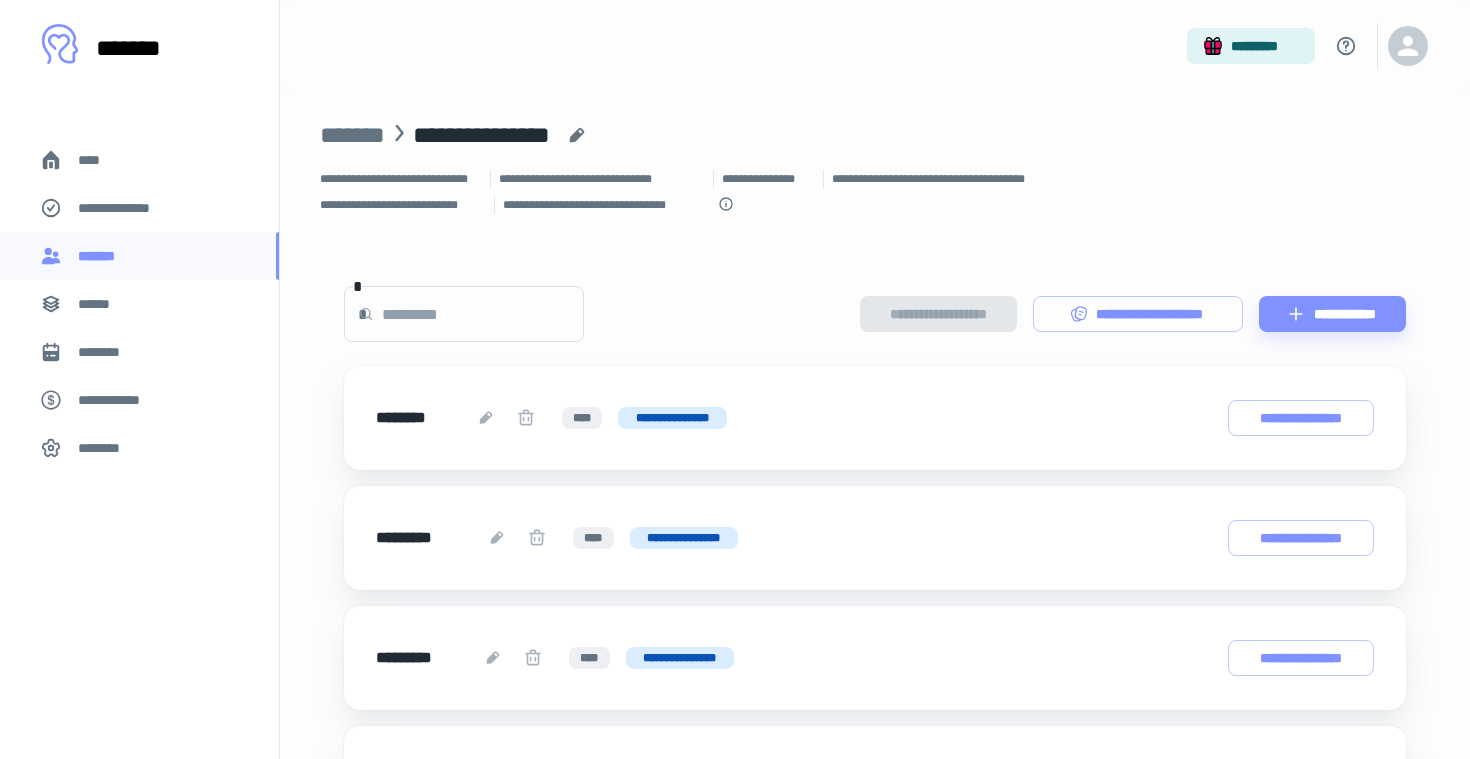 click on "**********" at bounding box center [875, 192] 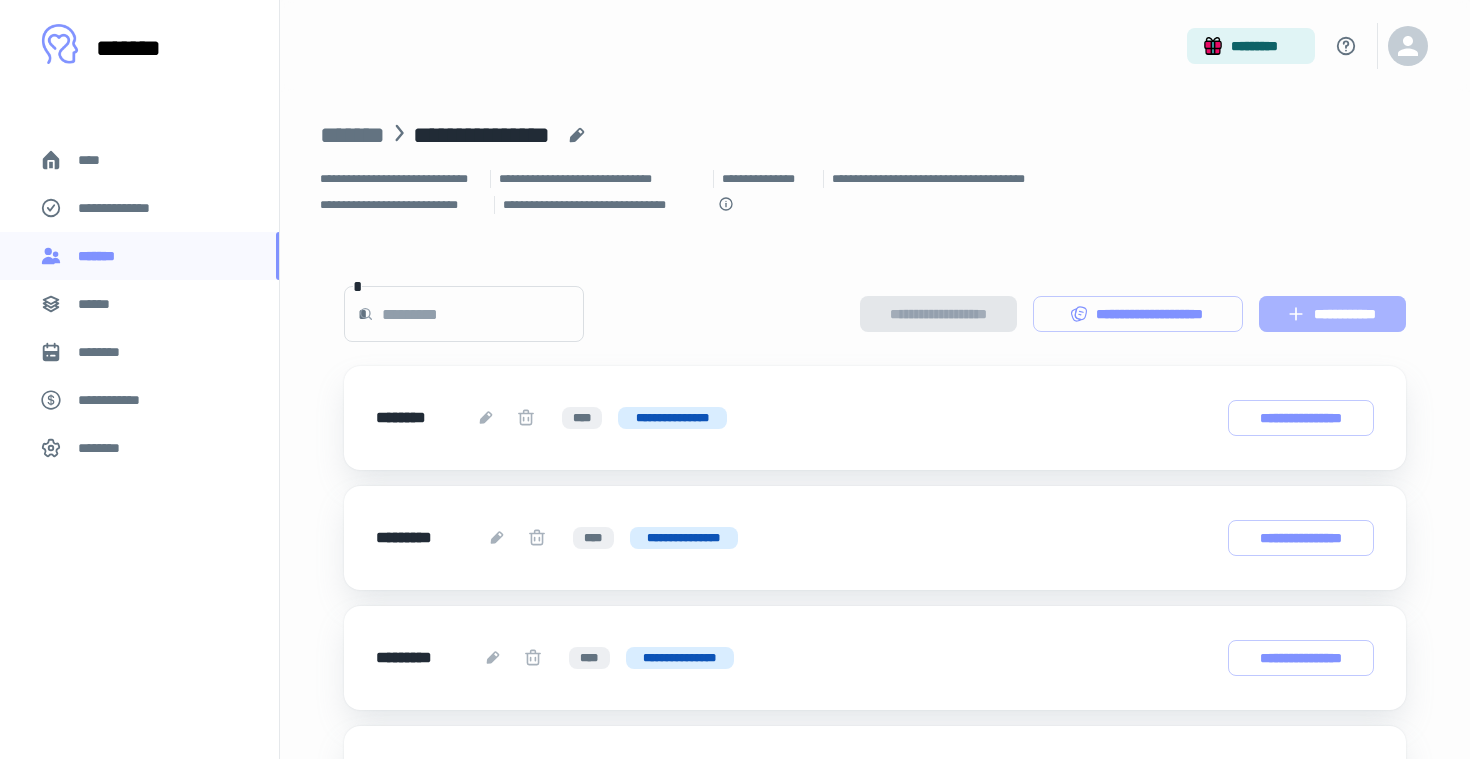 click on "**********" at bounding box center [1332, 314] 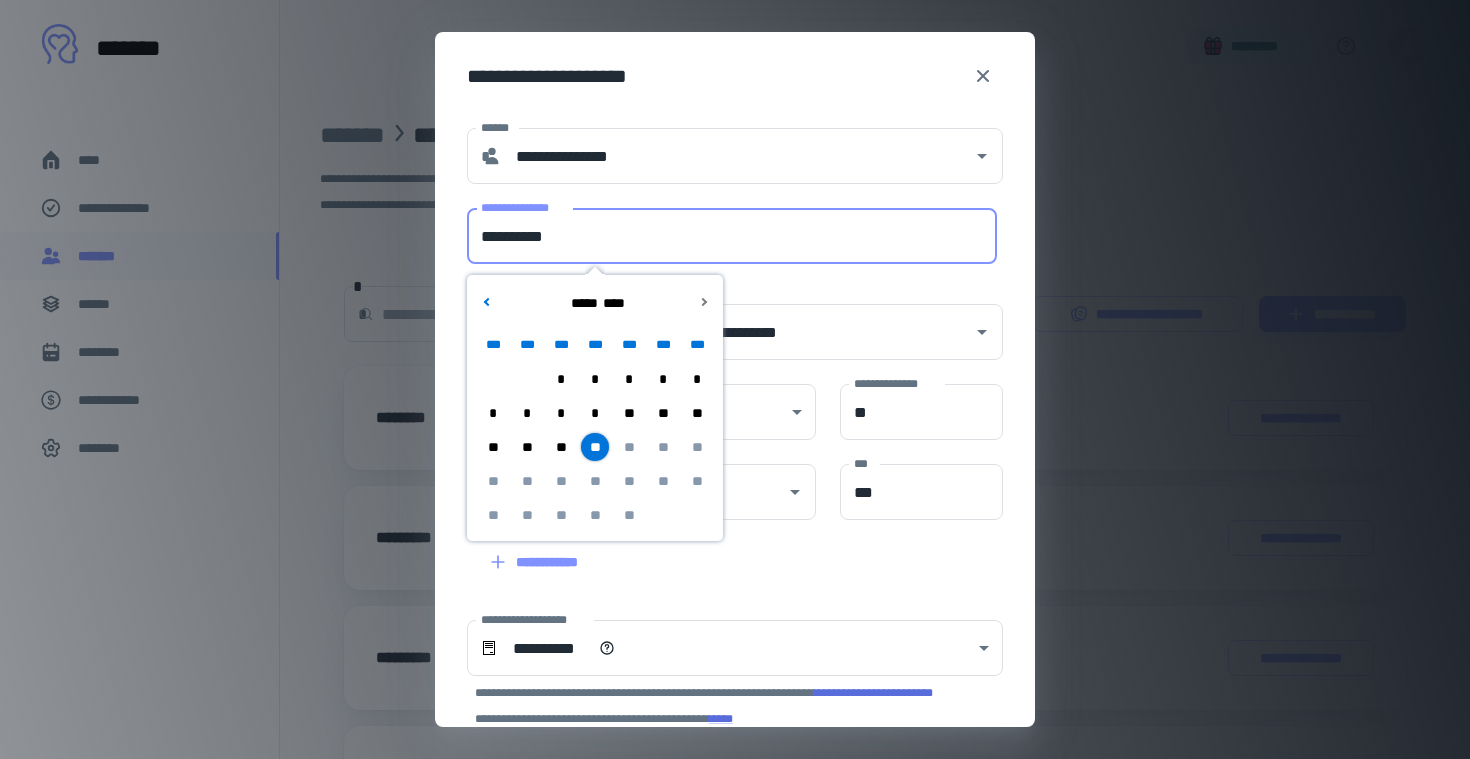 click on "**********" at bounding box center [732, 236] 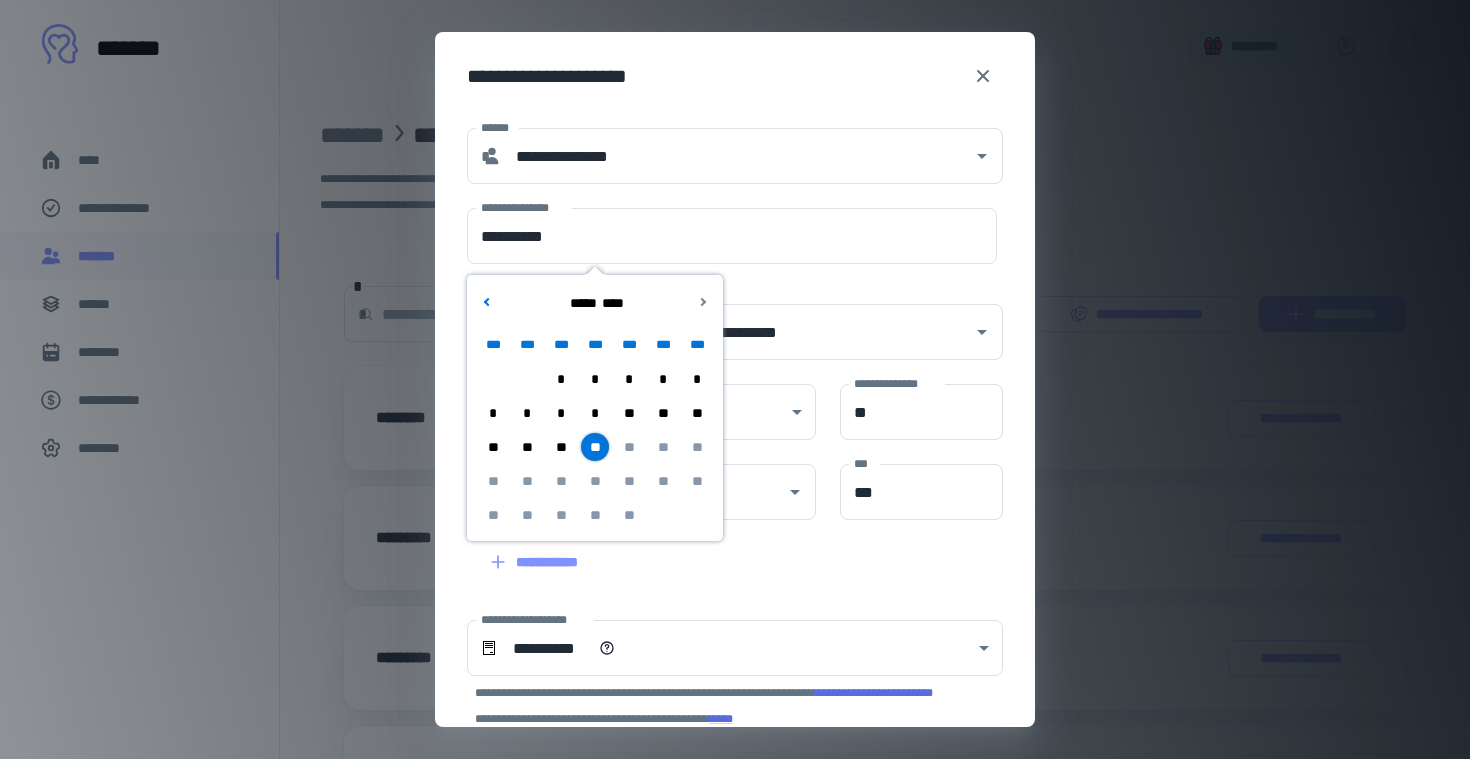 click on "*" at bounding box center [595, 413] 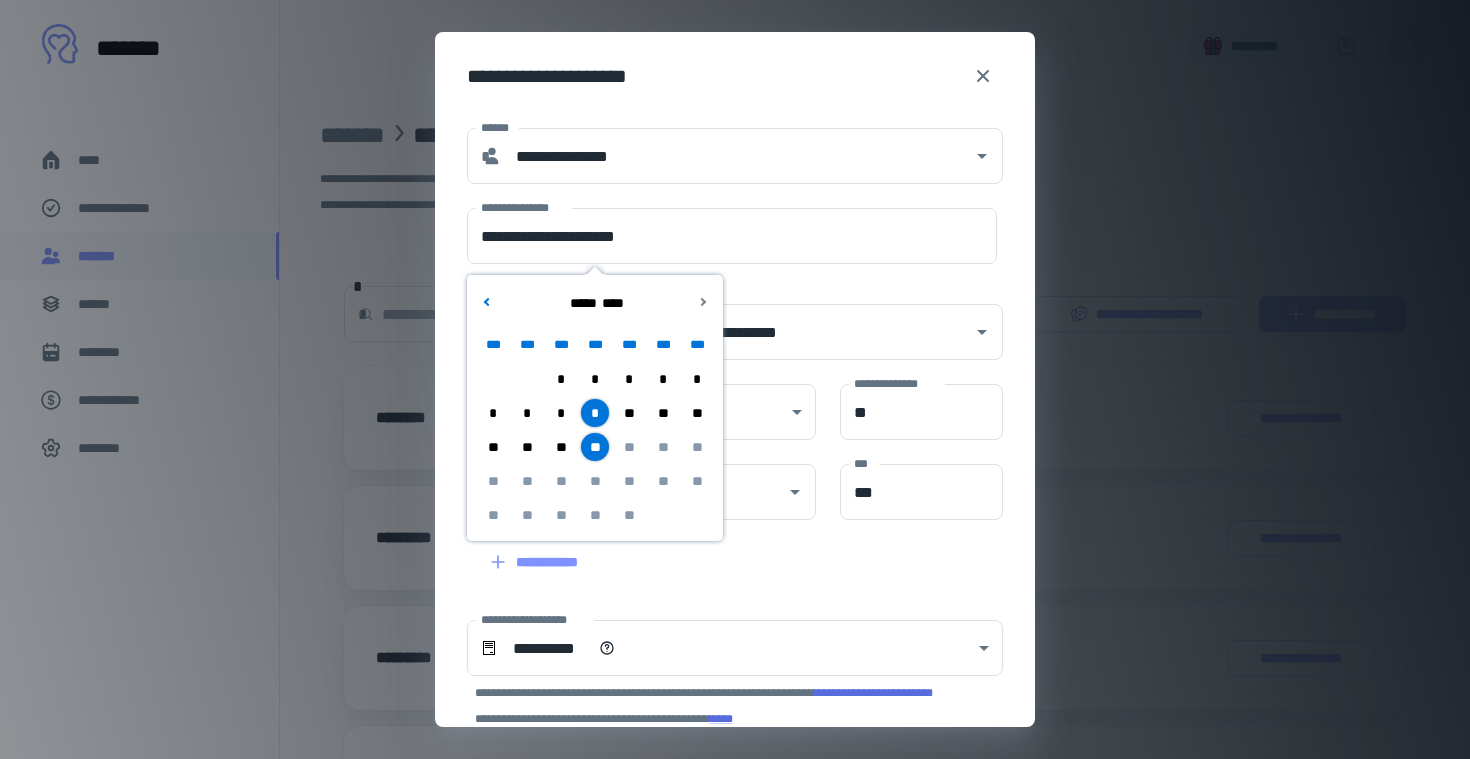 click on "*" at bounding box center [595, 413] 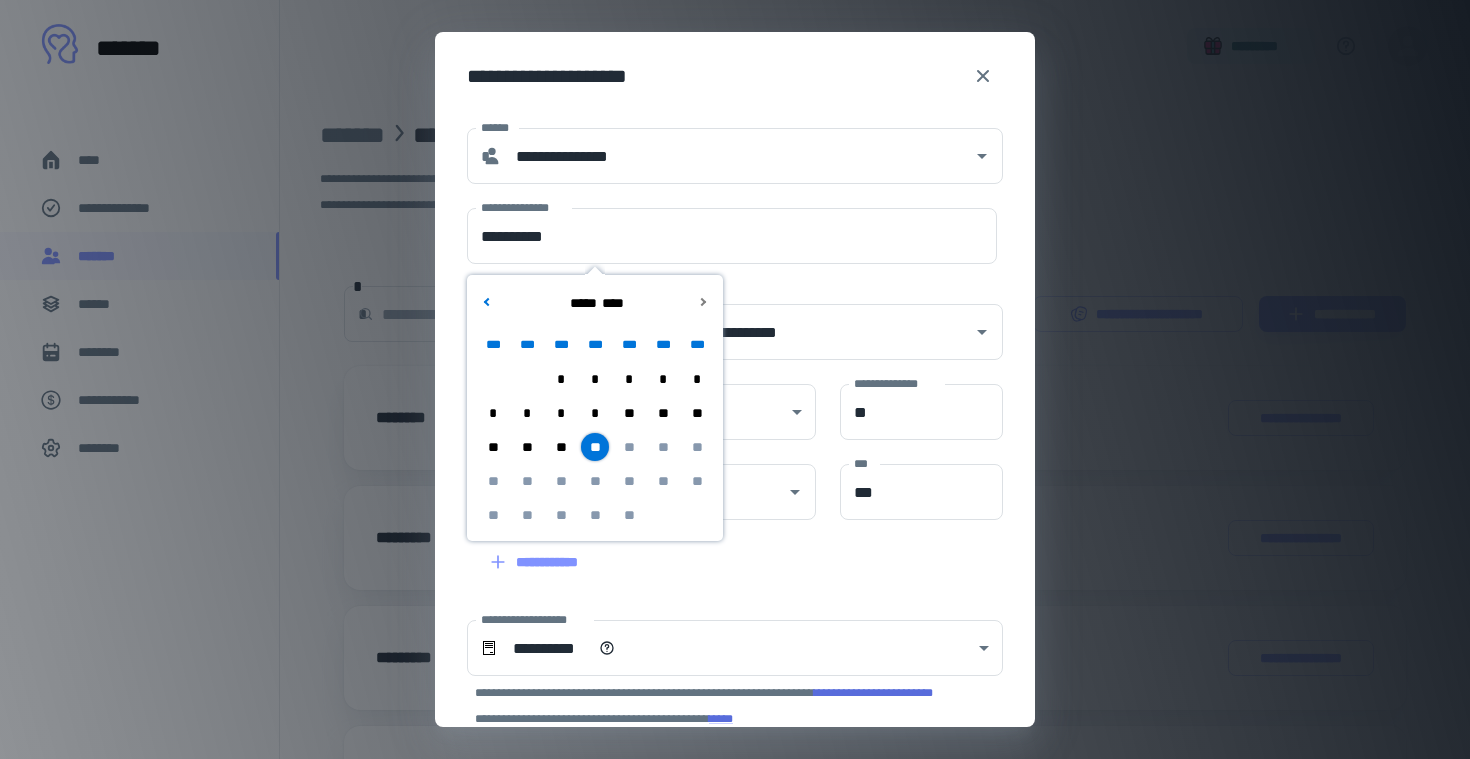 click on "**" at bounding box center (595, 447) 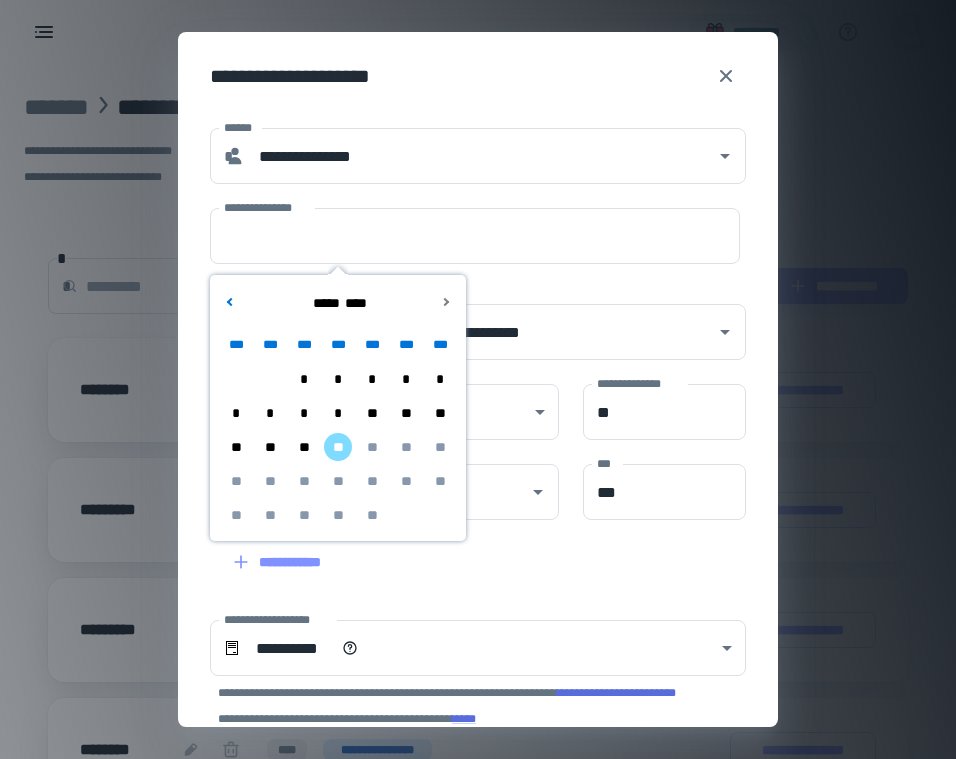 click on "*" at bounding box center (372, 379) 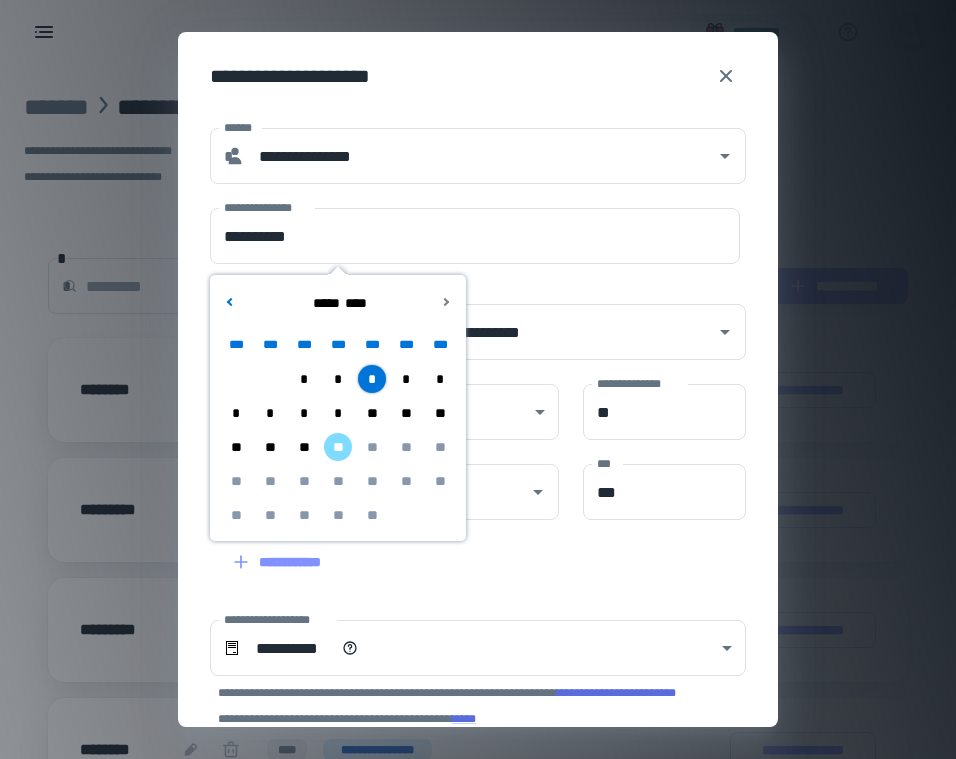 click on "*" at bounding box center [338, 413] 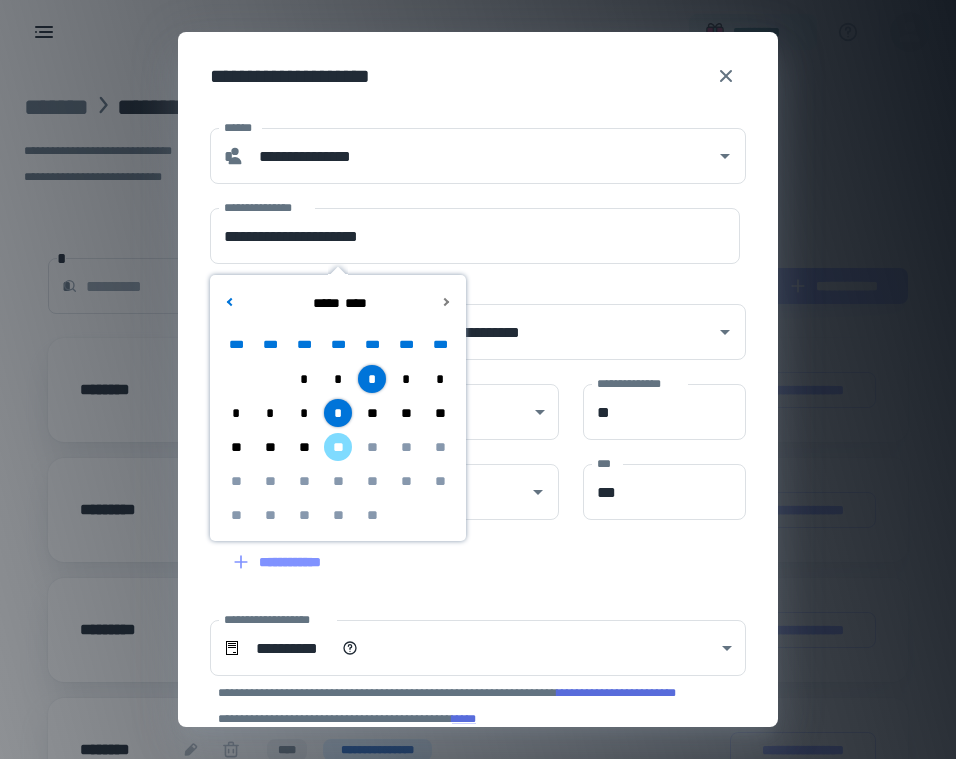 click on "**" at bounding box center [338, 447] 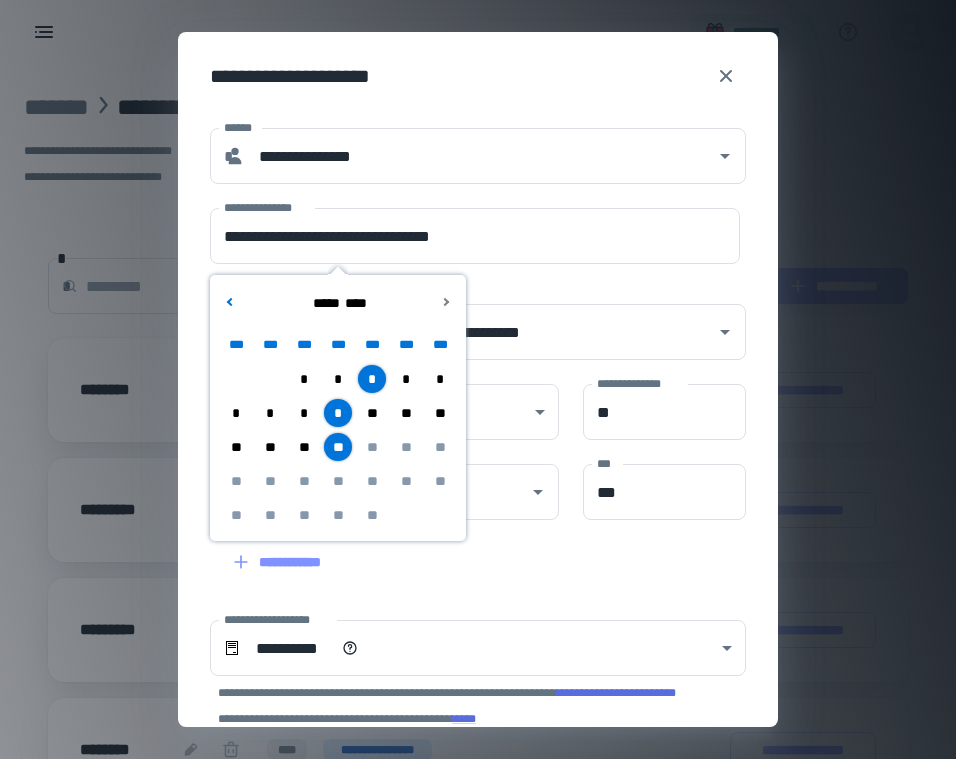 click on "**********" at bounding box center (478, 515) 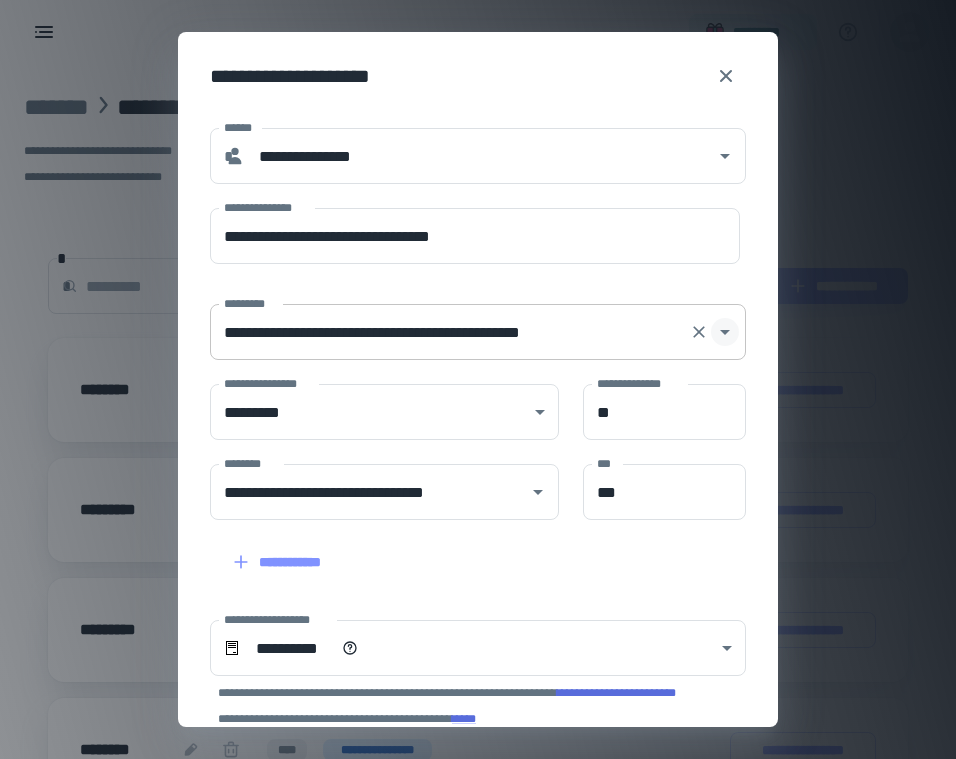 click 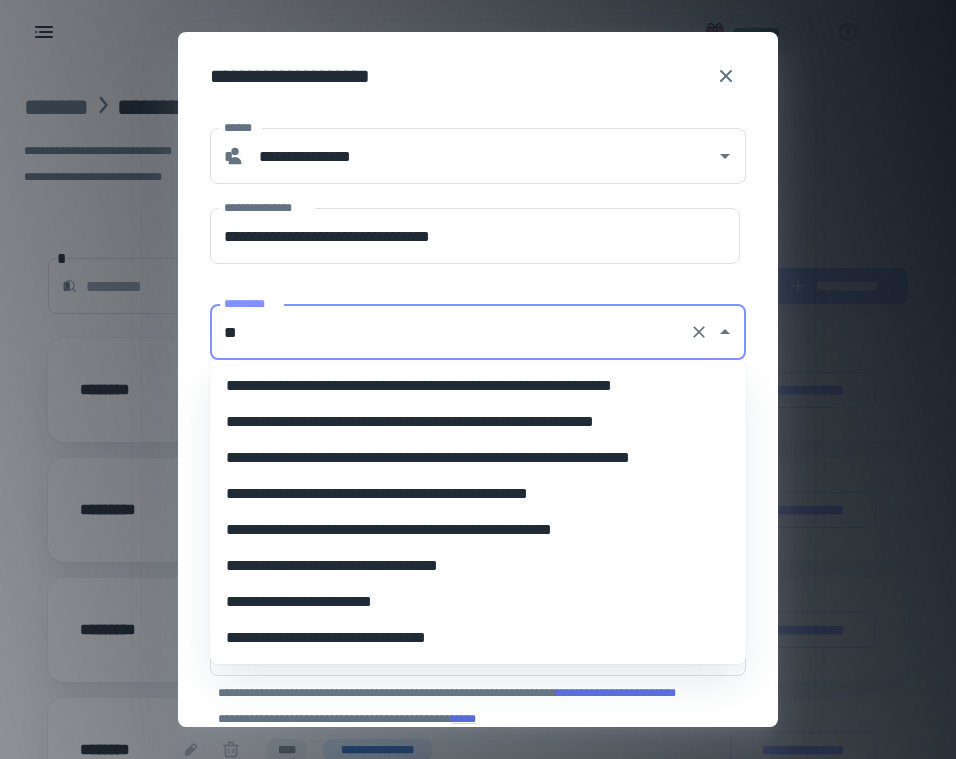 scroll, scrollTop: 0, scrollLeft: 0, axis: both 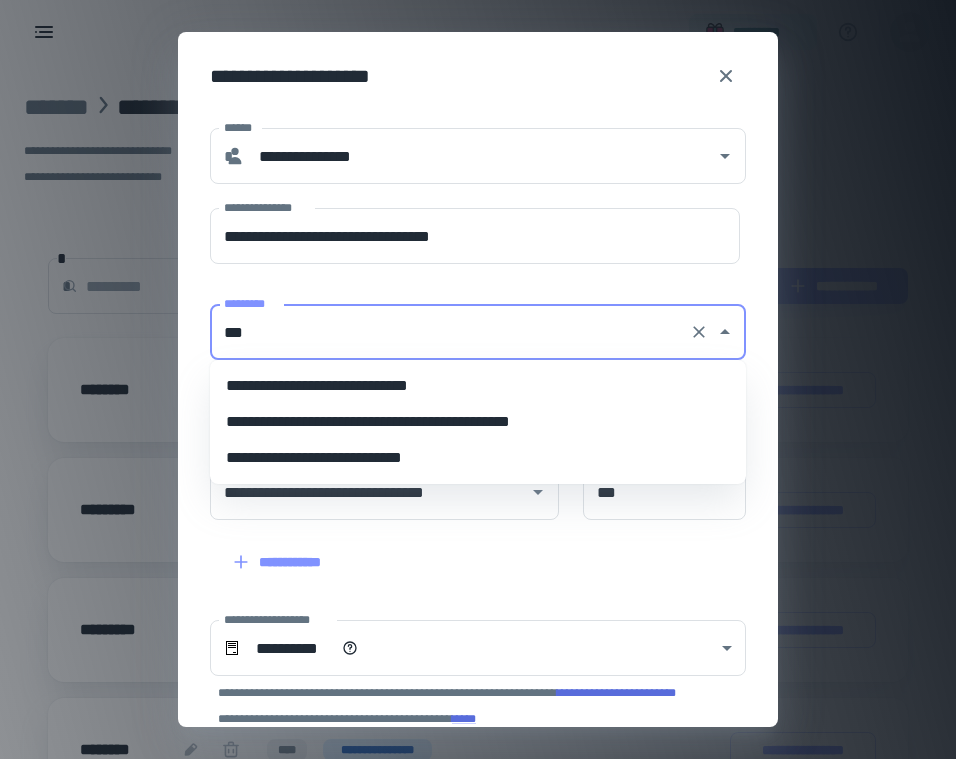 type on "**********" 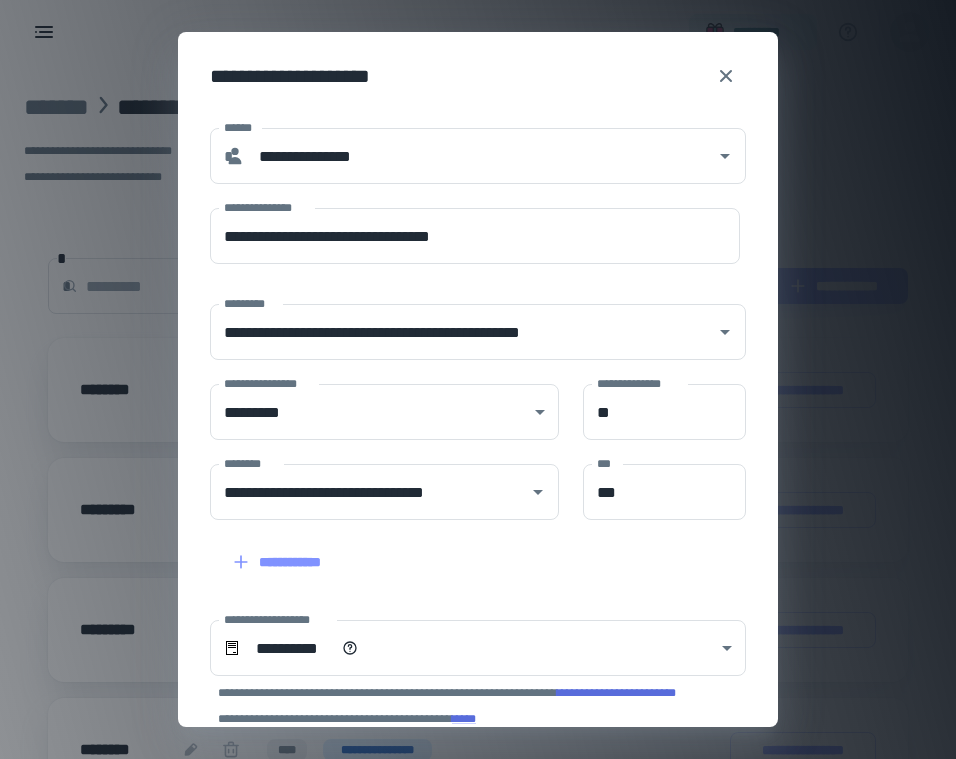 click on "**********" at bounding box center [478, 515] 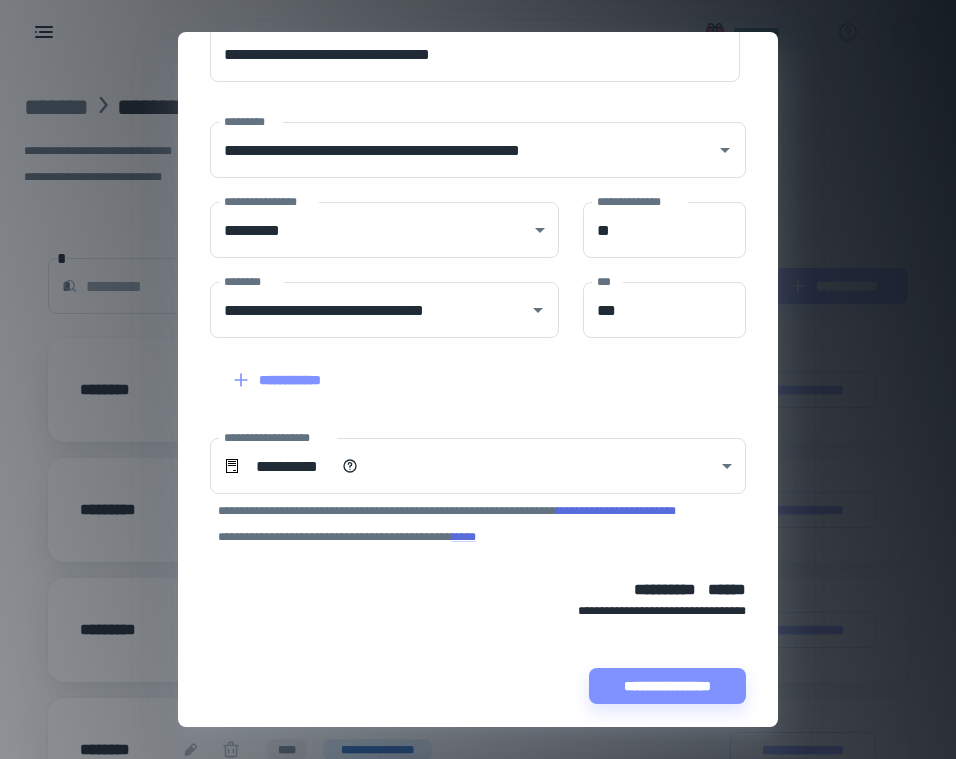 scroll, scrollTop: 0, scrollLeft: 0, axis: both 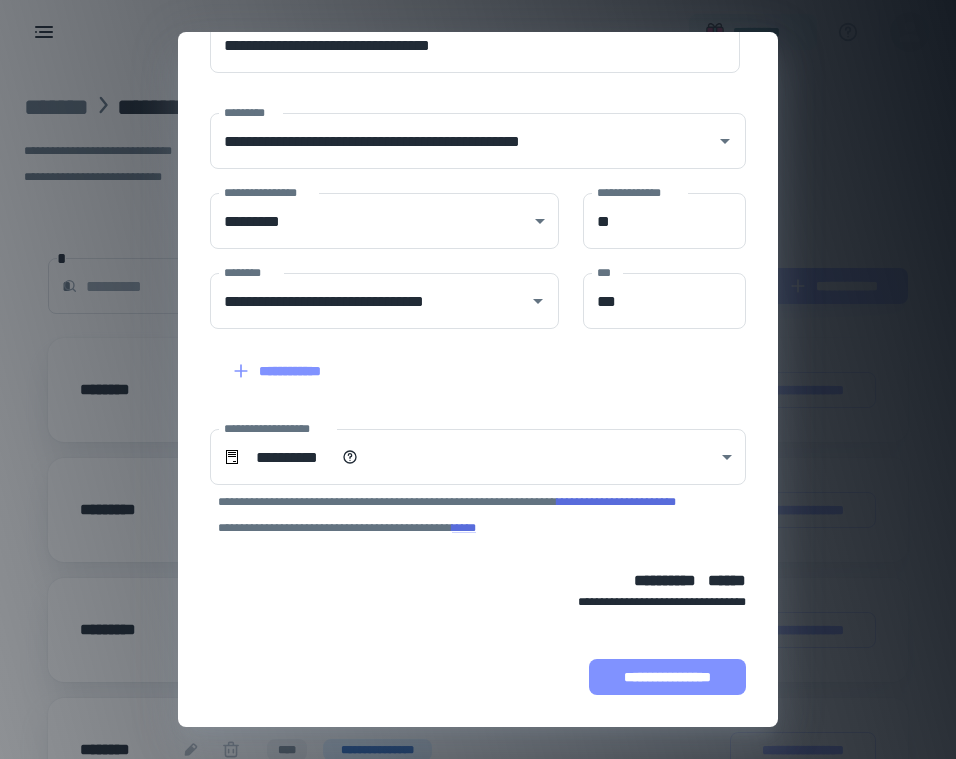 click on "**********" at bounding box center (667, 677) 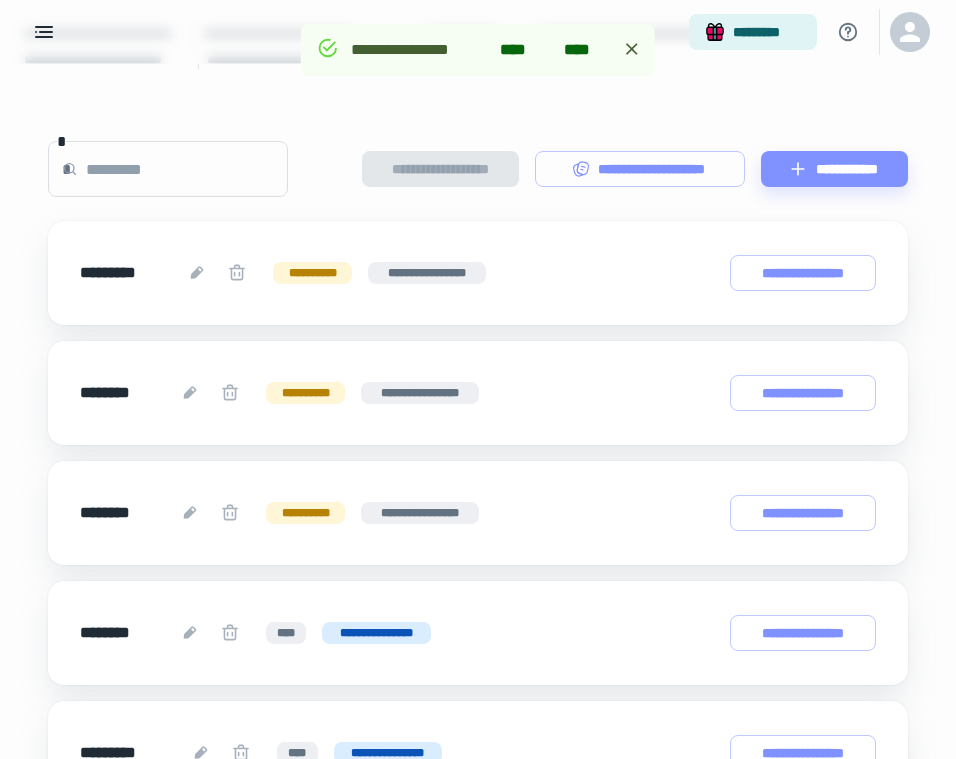 scroll, scrollTop: 0, scrollLeft: 0, axis: both 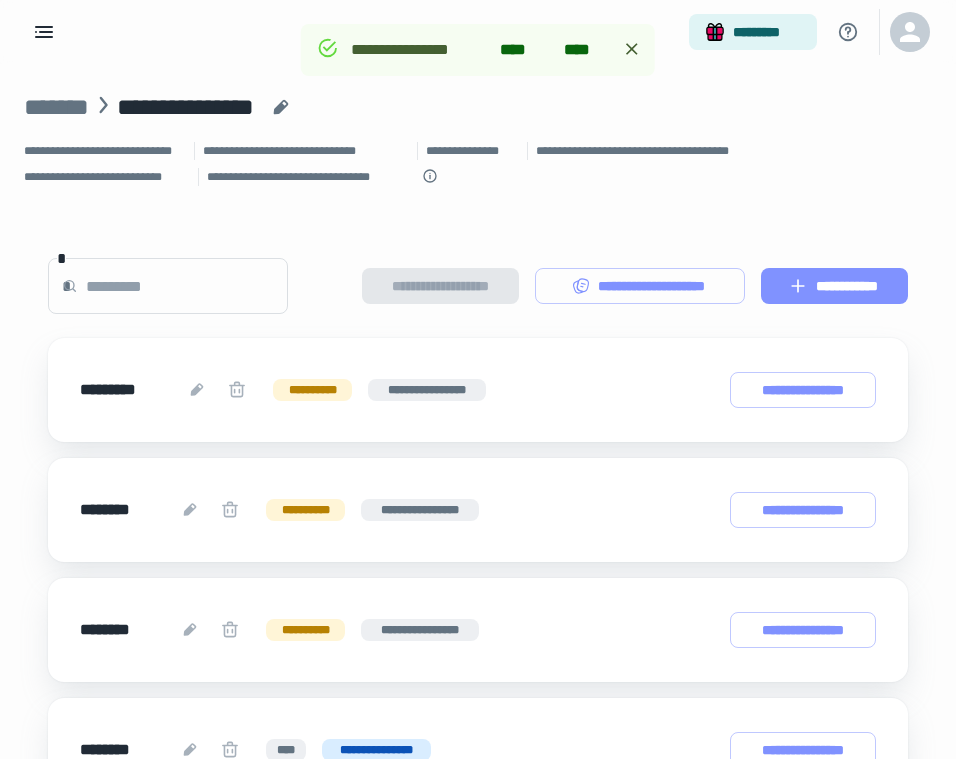 click on "**********" at bounding box center [834, 286] 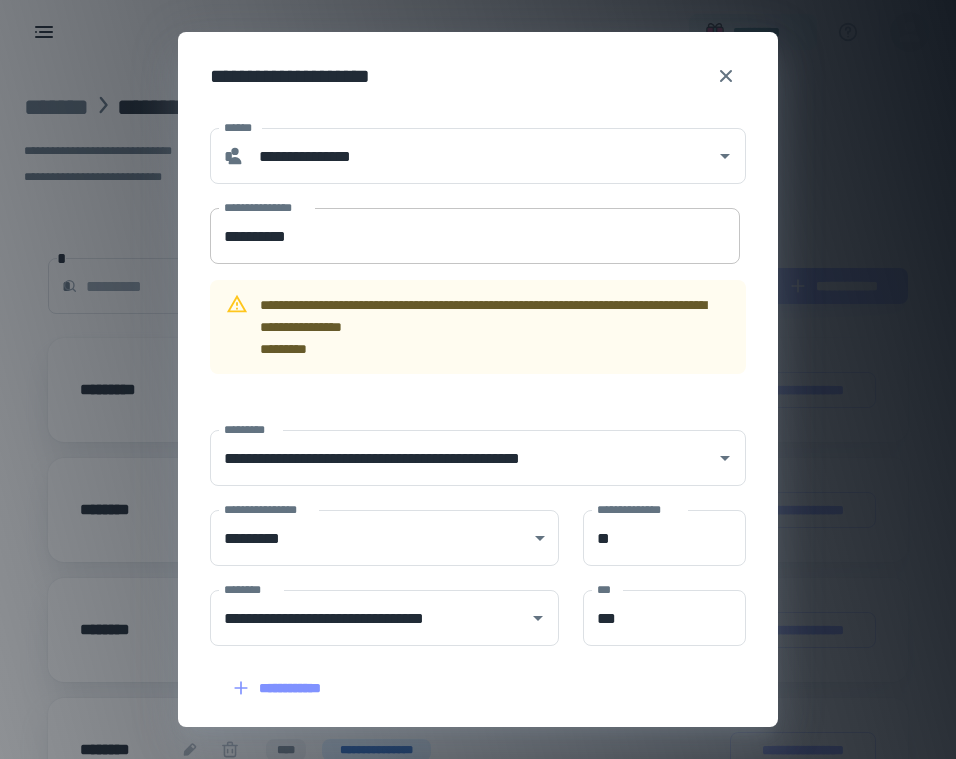 click on "**********" at bounding box center (475, 236) 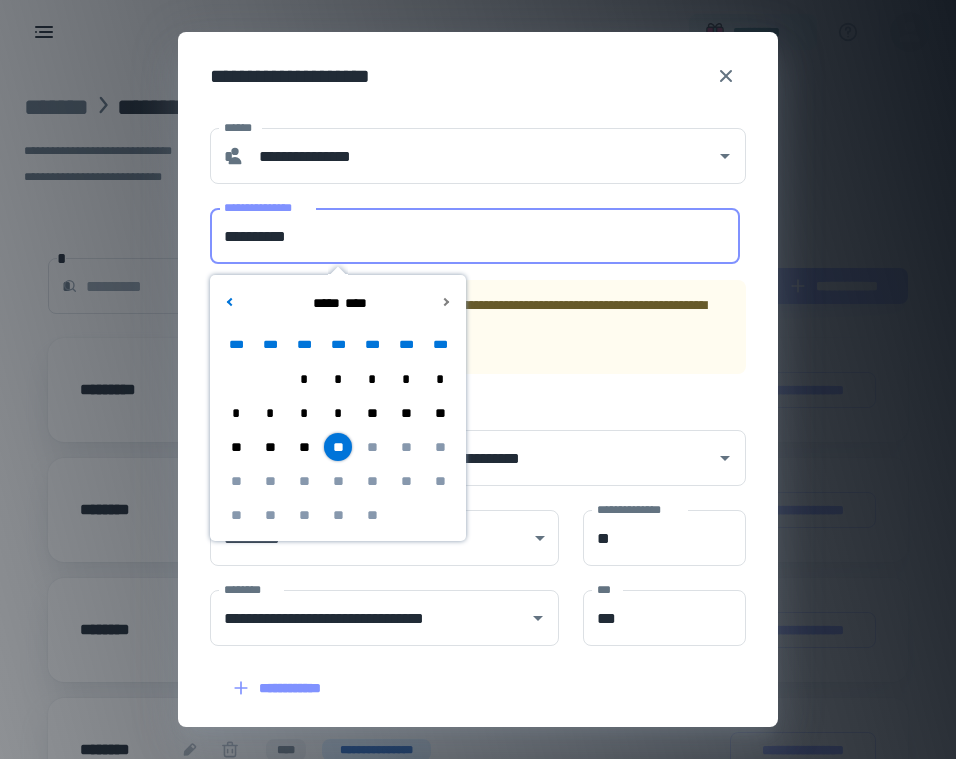 click on "**" at bounding box center (338, 447) 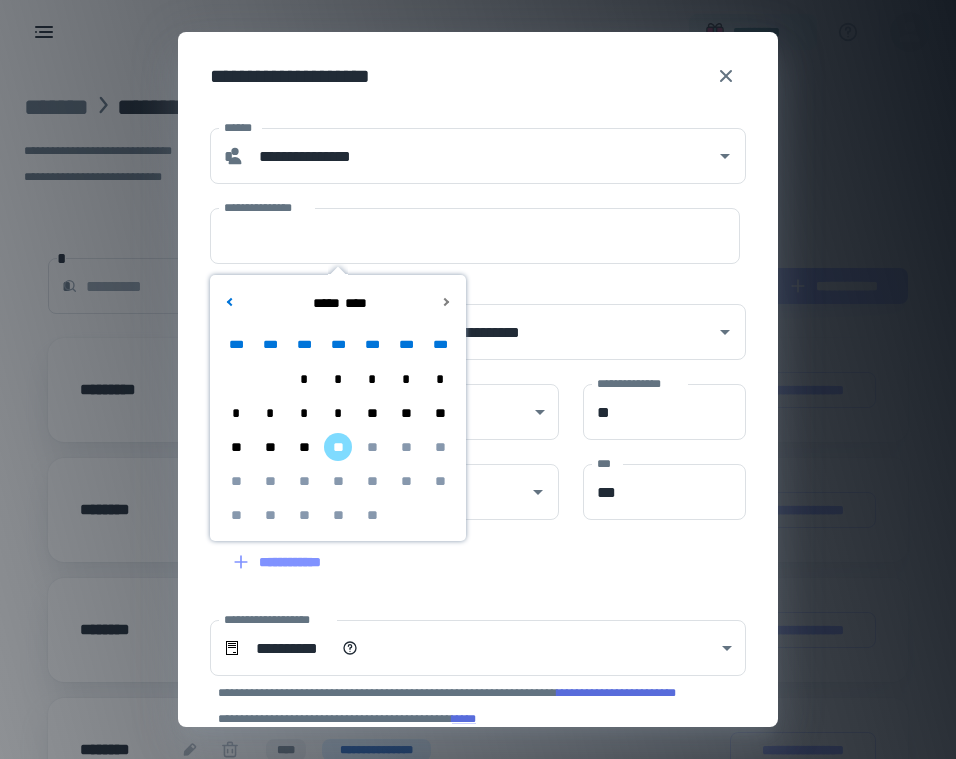 click on "**" at bounding box center [372, 413] 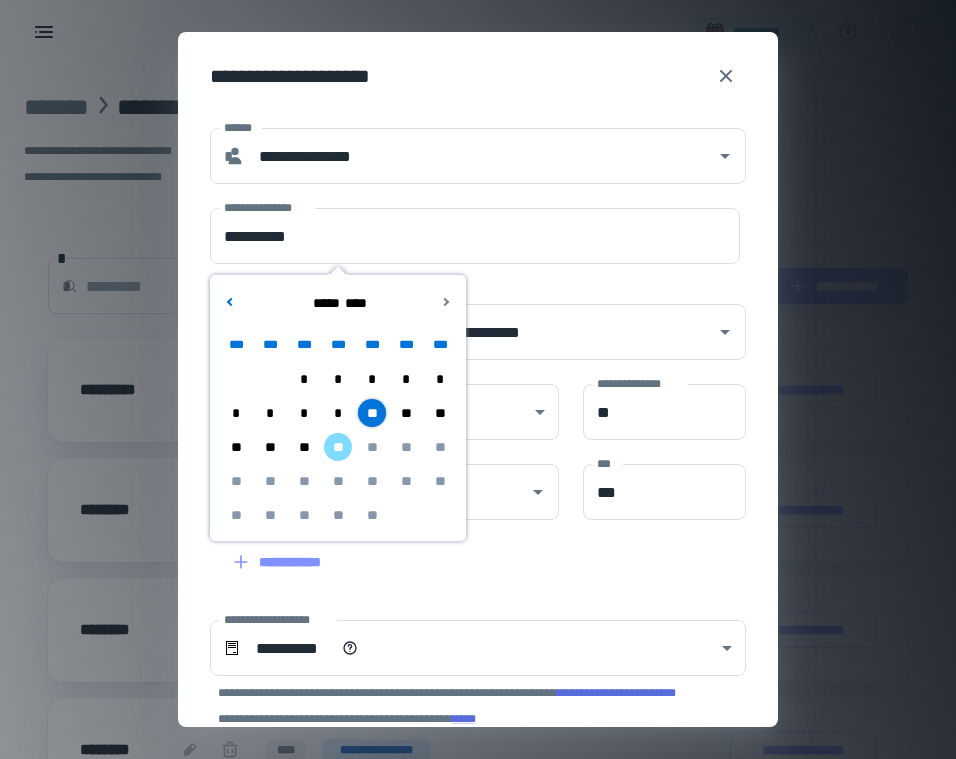 click on "**********" at bounding box center [478, 515] 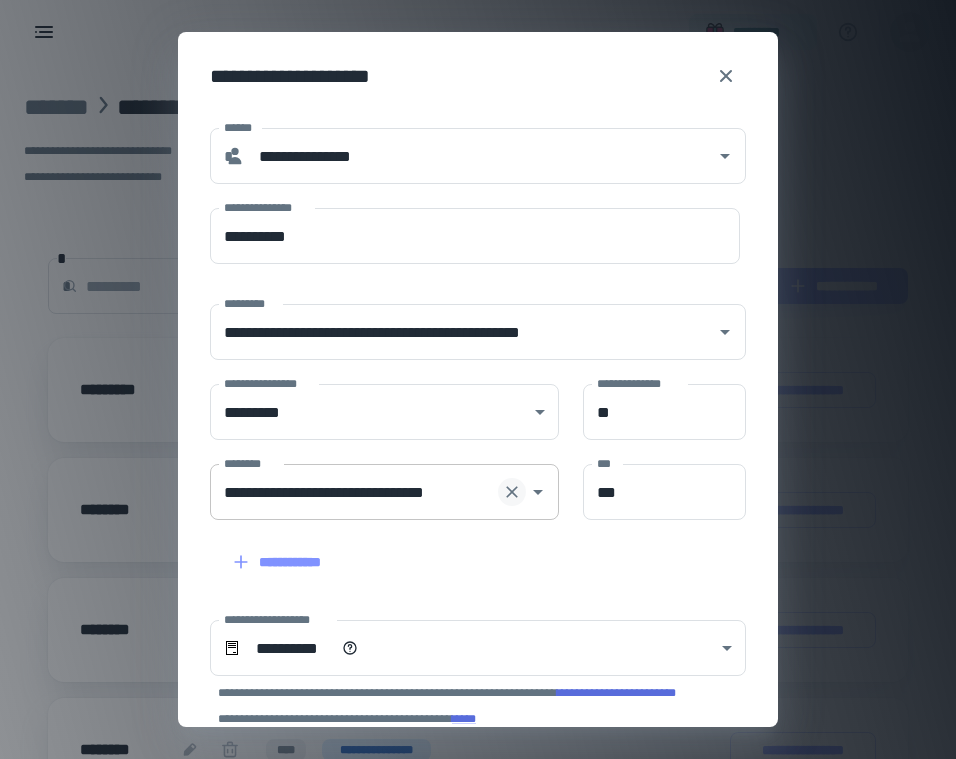 click 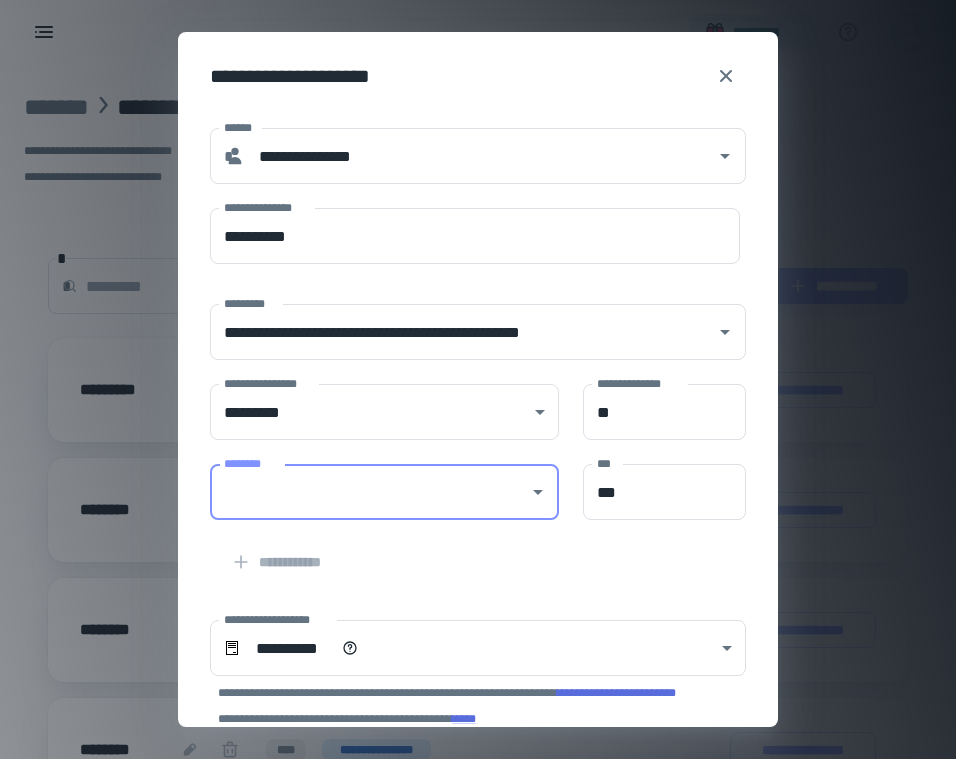 click on "********" at bounding box center (369, 492) 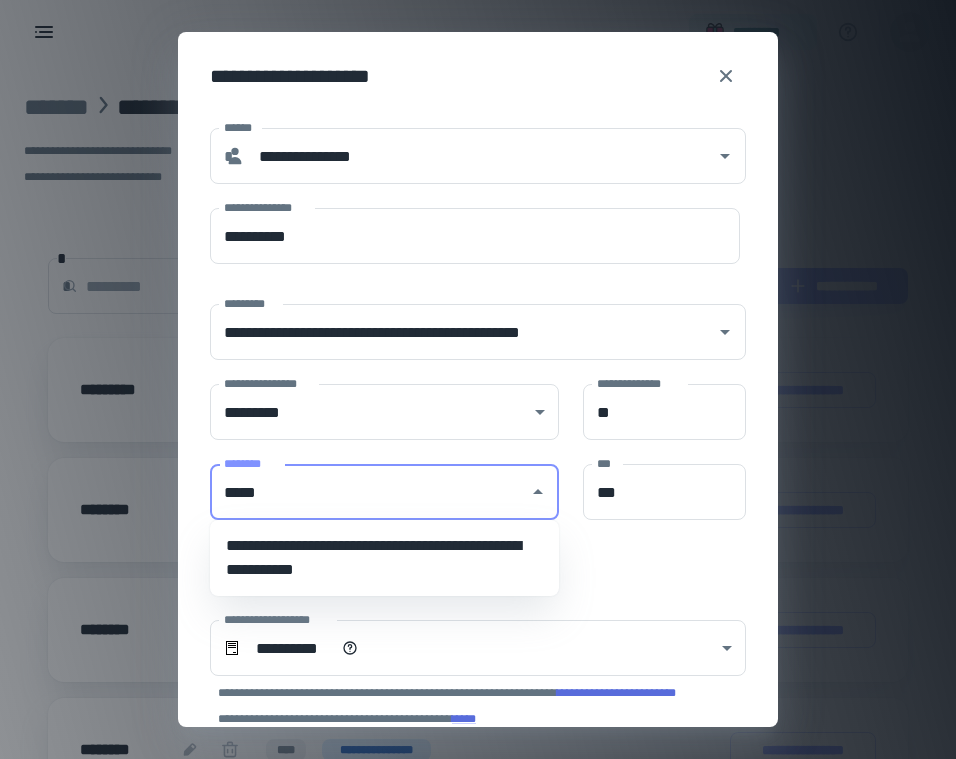 click on "**********" at bounding box center [384, 558] 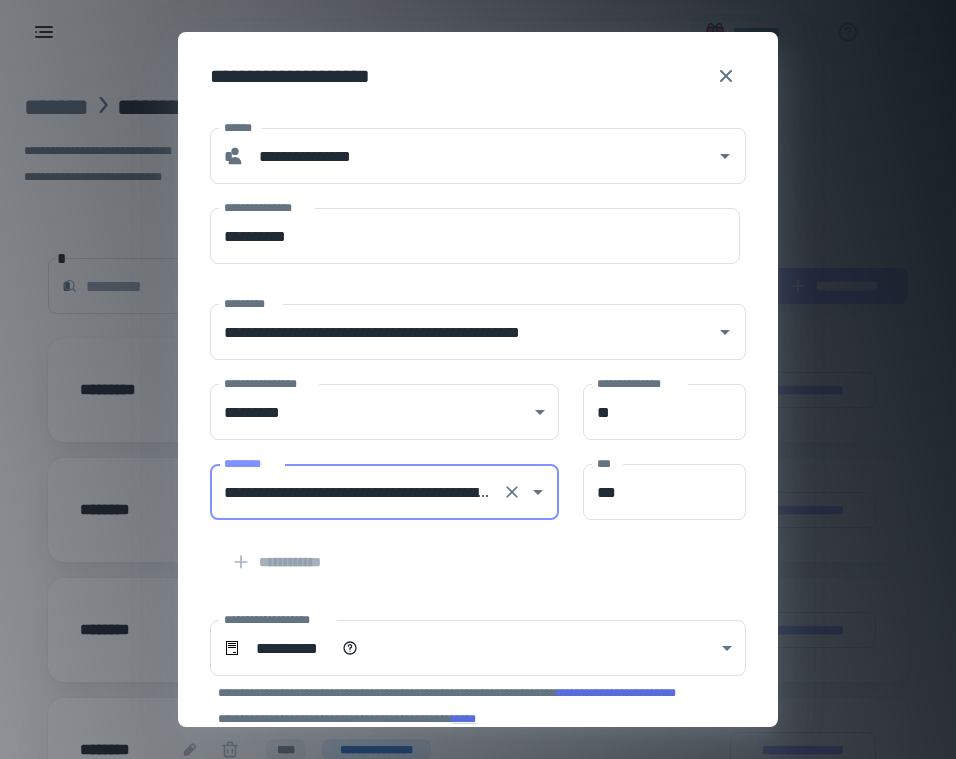 type on "**********" 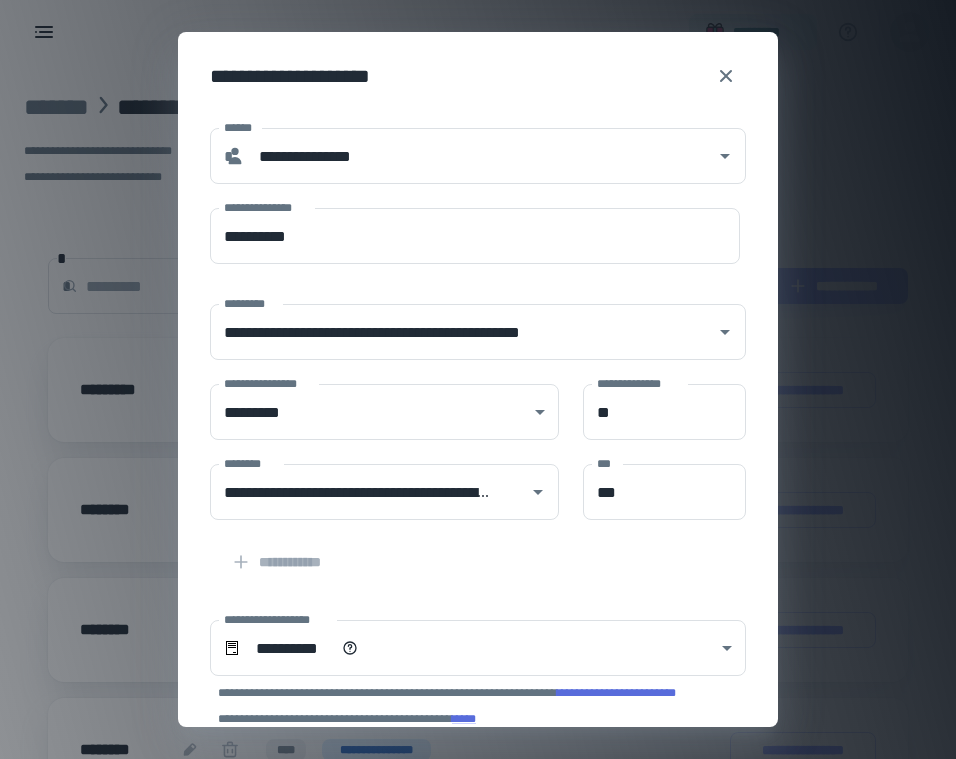 click on "**********" at bounding box center (478, 515) 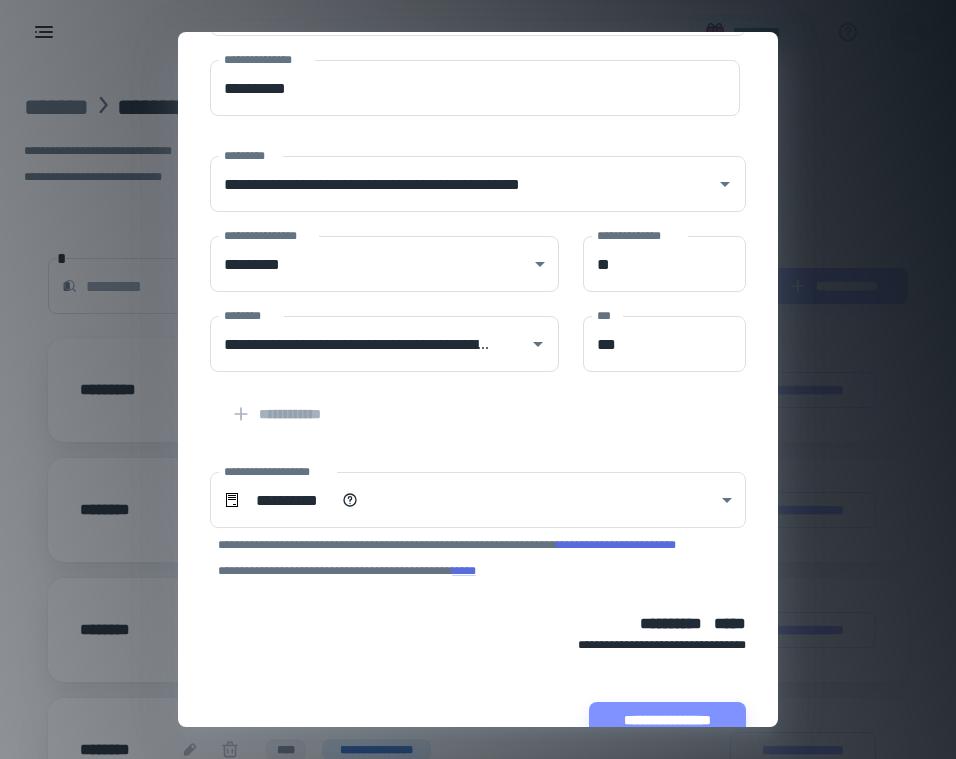 scroll, scrollTop: 191, scrollLeft: 0, axis: vertical 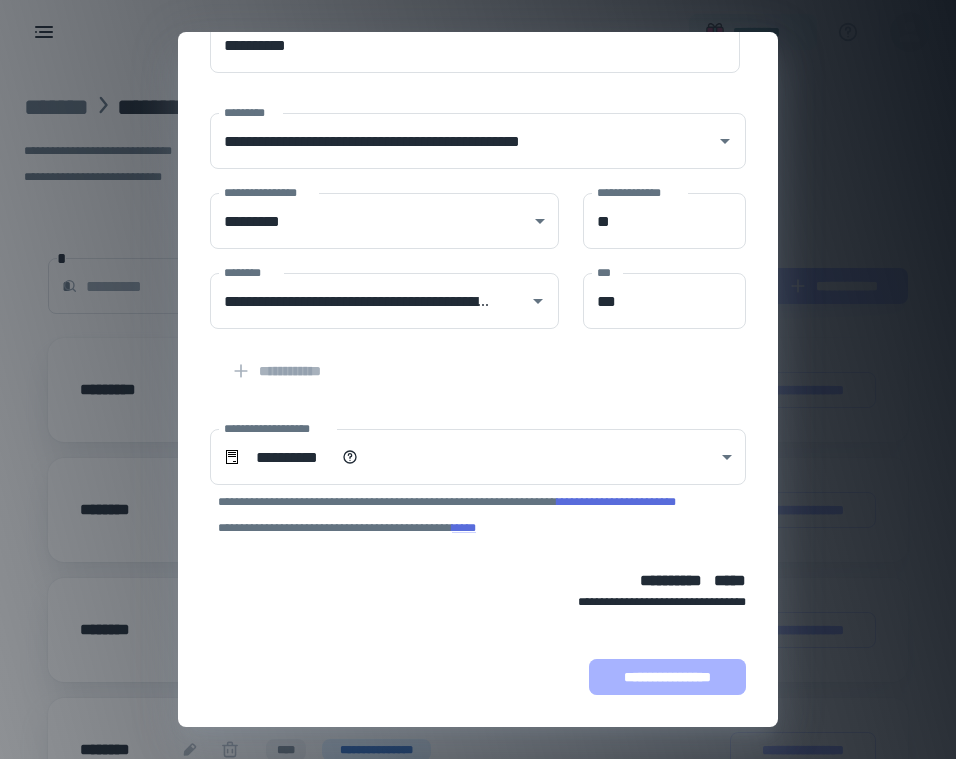 click on "**********" at bounding box center (667, 677) 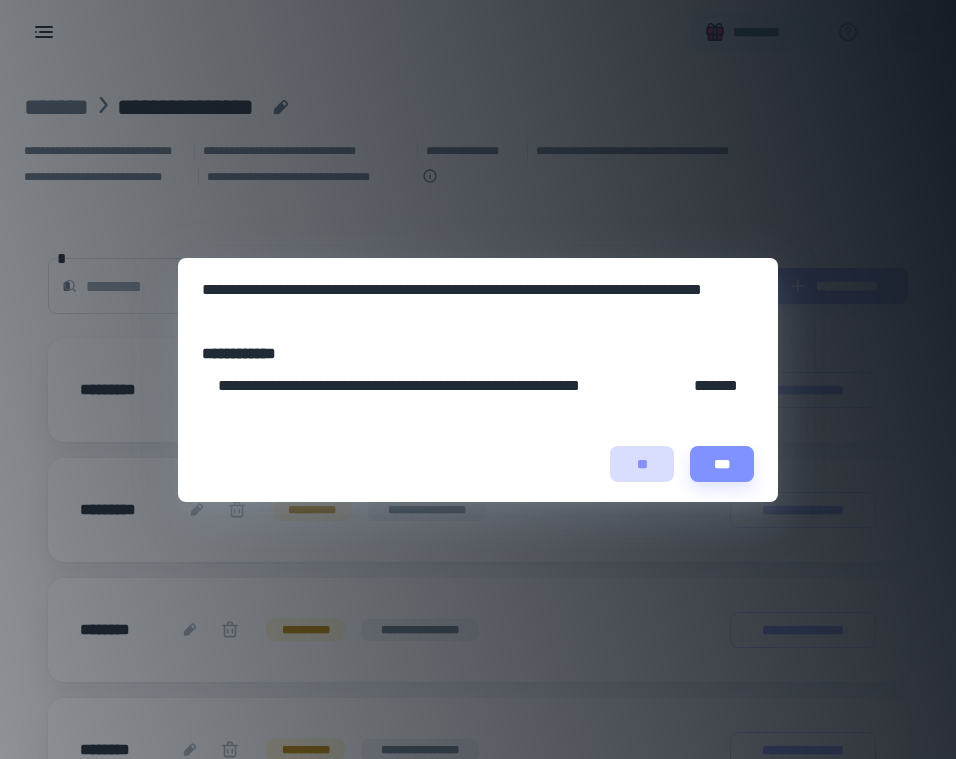 click on "**" at bounding box center [642, 464] 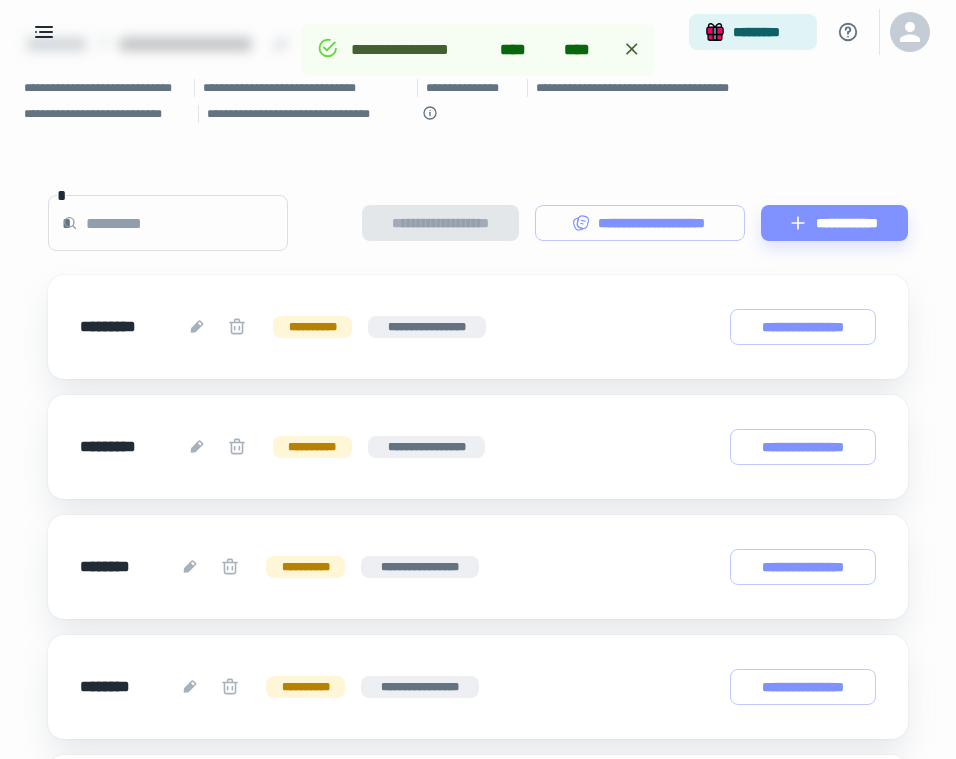 scroll, scrollTop: 0, scrollLeft: 0, axis: both 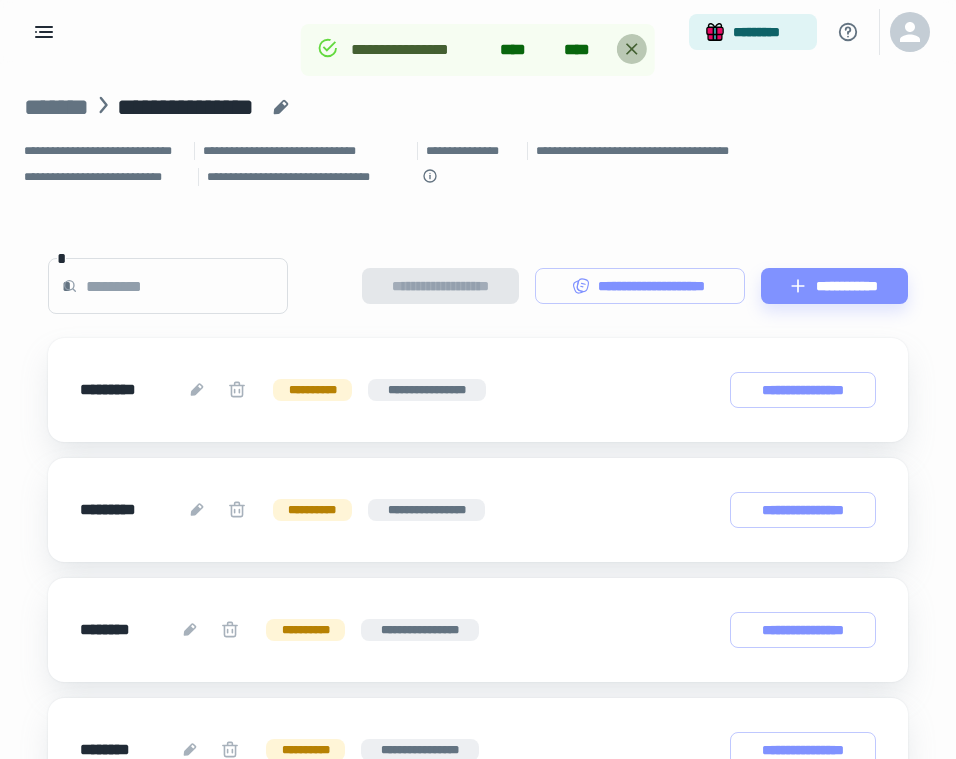 click 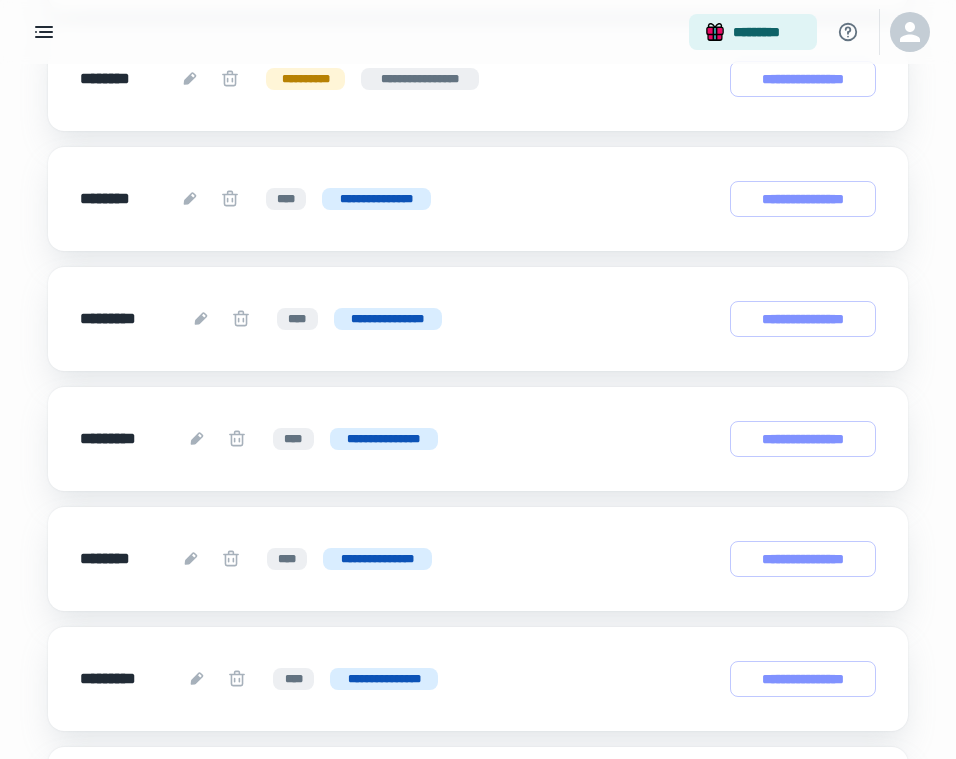 scroll, scrollTop: 0, scrollLeft: 0, axis: both 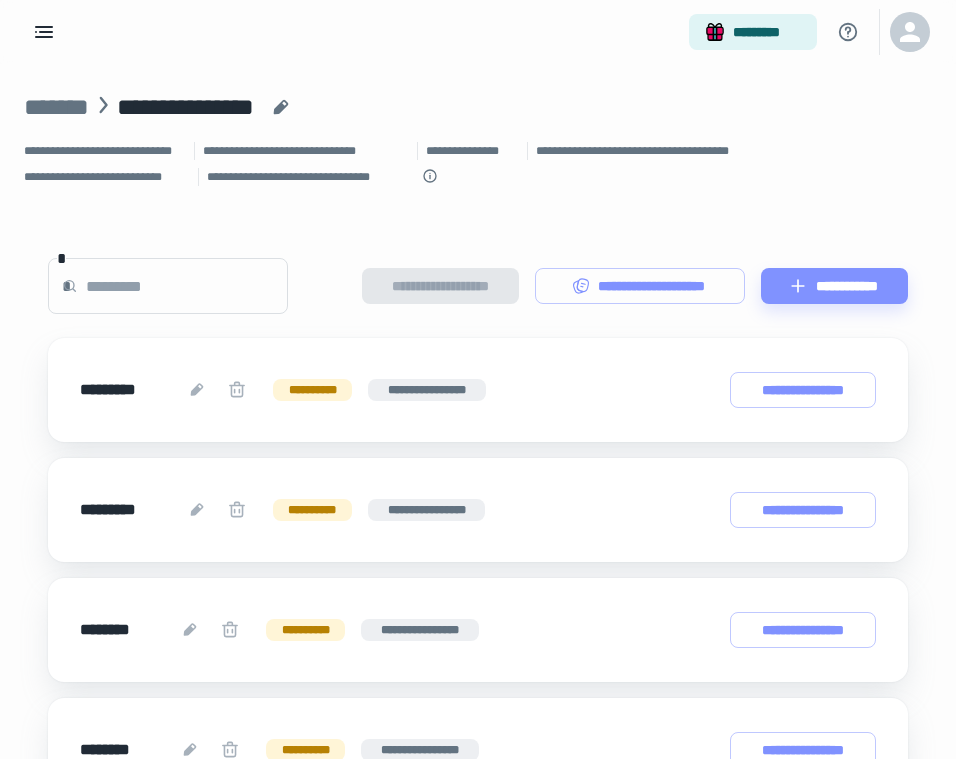 click on "**********" at bounding box center [478, 1735] 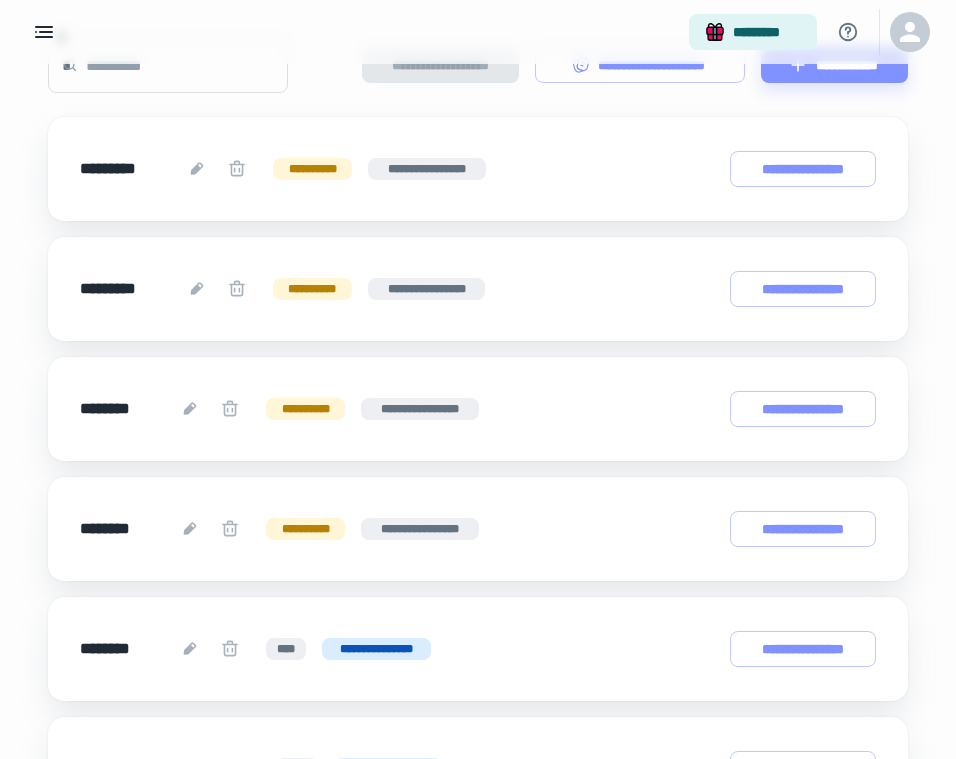 scroll, scrollTop: 0, scrollLeft: 0, axis: both 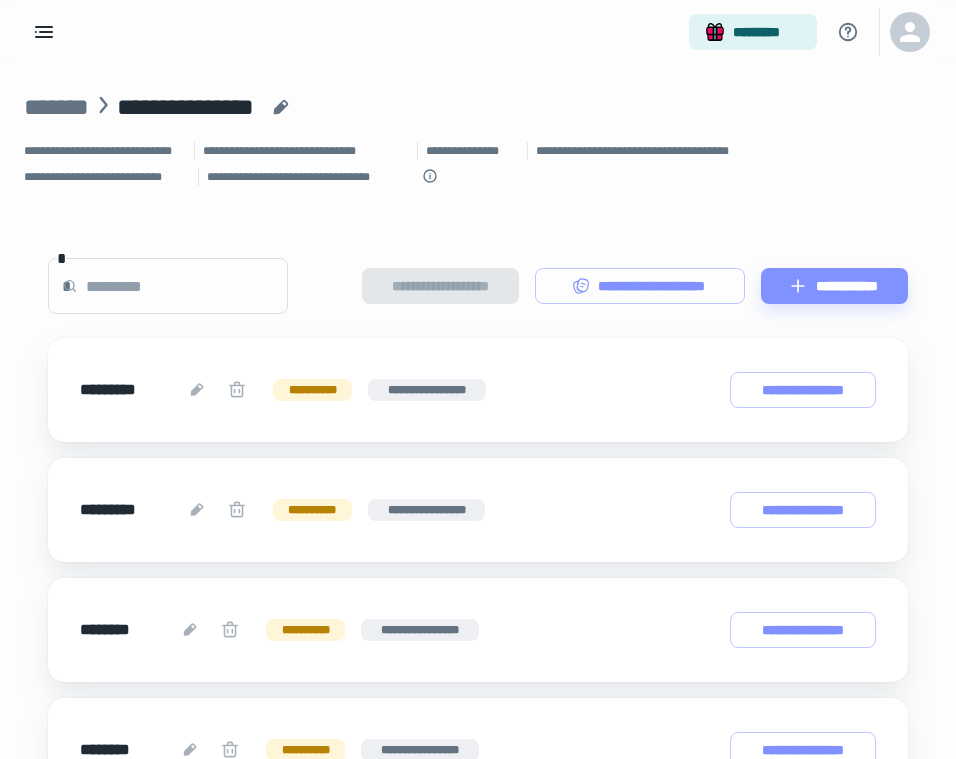 click on "**********" at bounding box center (478, 1800) 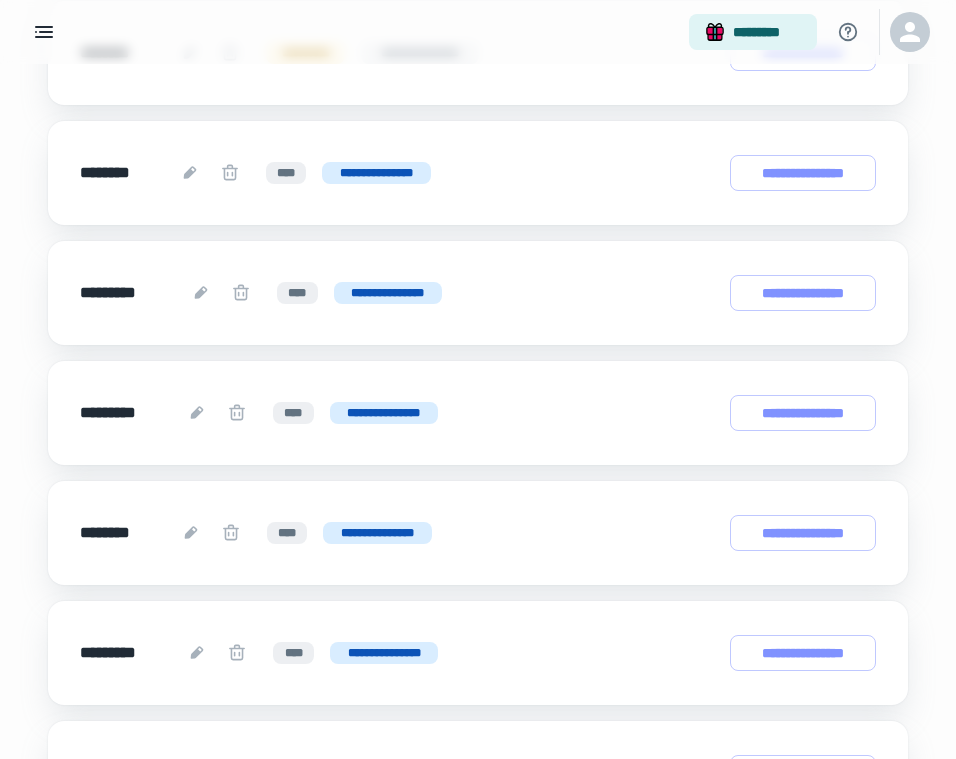 scroll, scrollTop: 0, scrollLeft: 0, axis: both 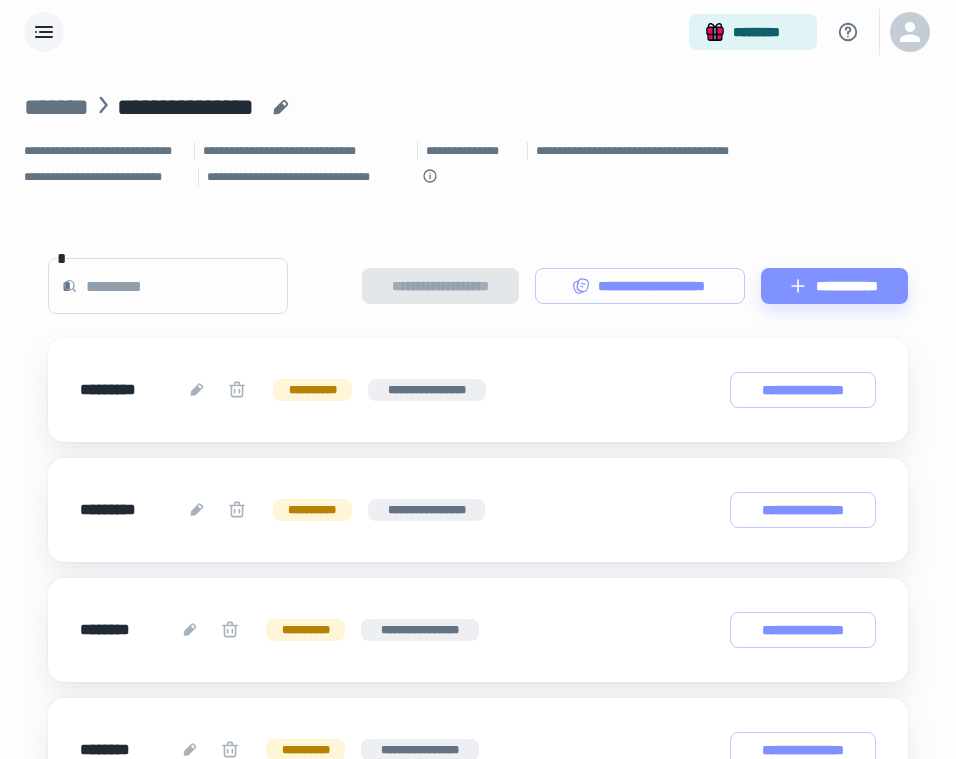 click 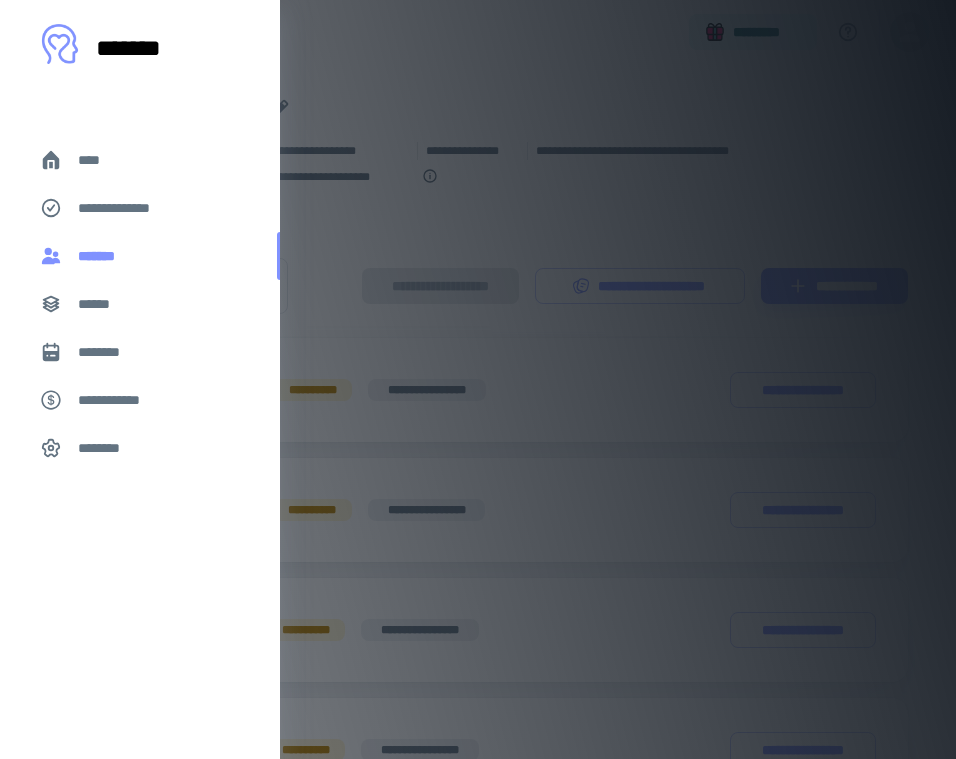 click on "*******" at bounding box center [101, 256] 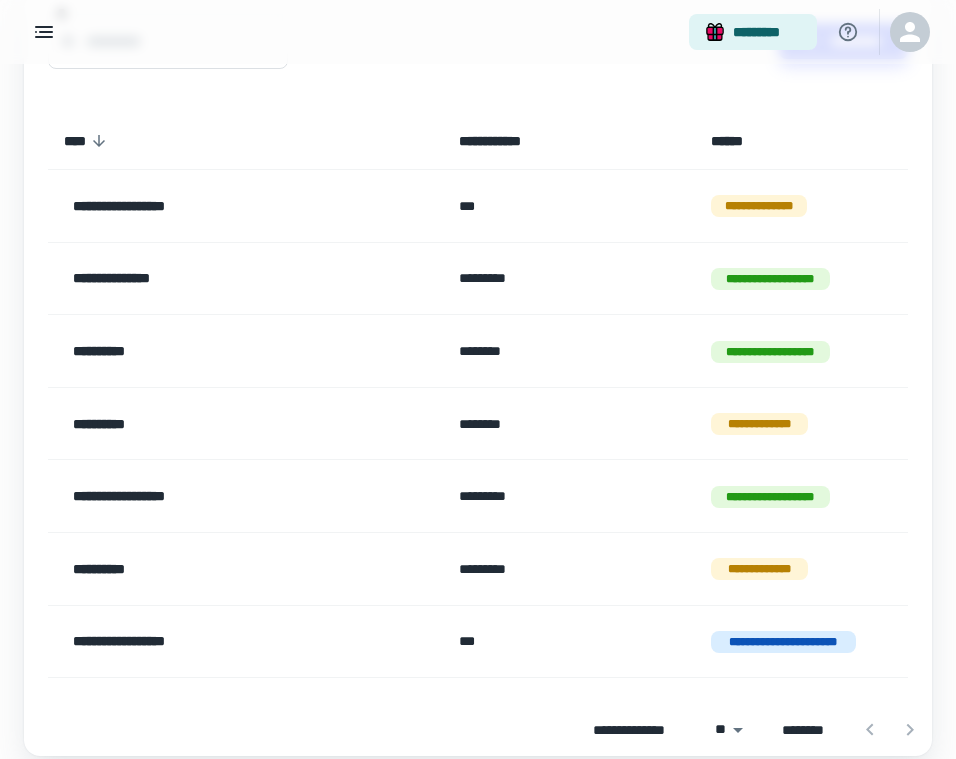 scroll, scrollTop: 209, scrollLeft: 0, axis: vertical 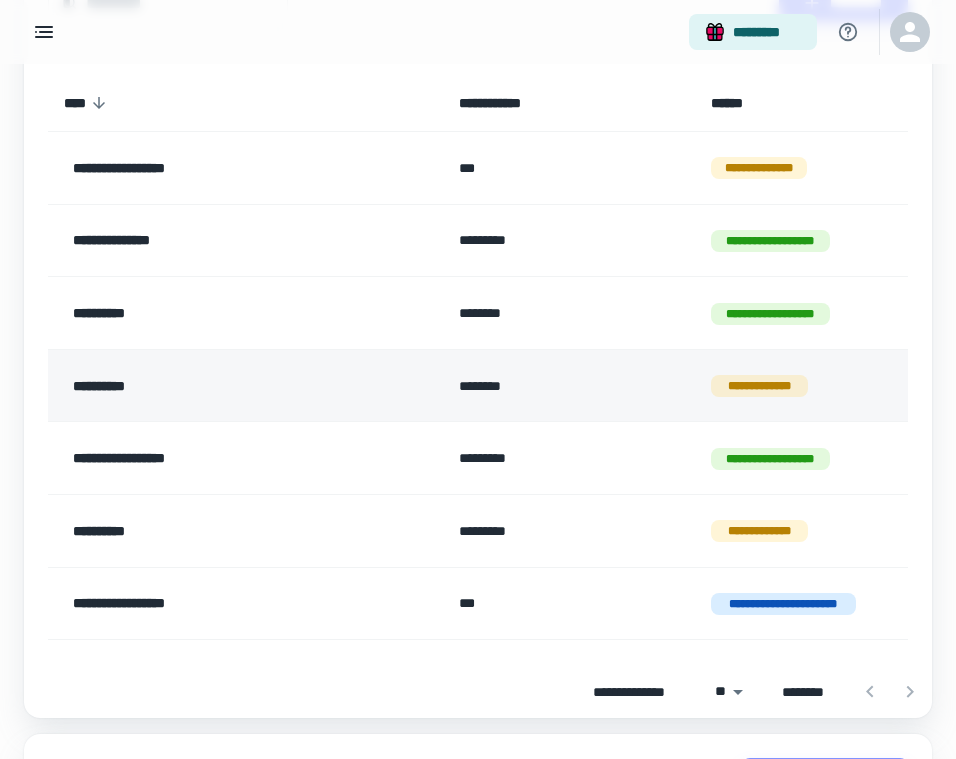 click on "**********" at bounding box center (212, 386) 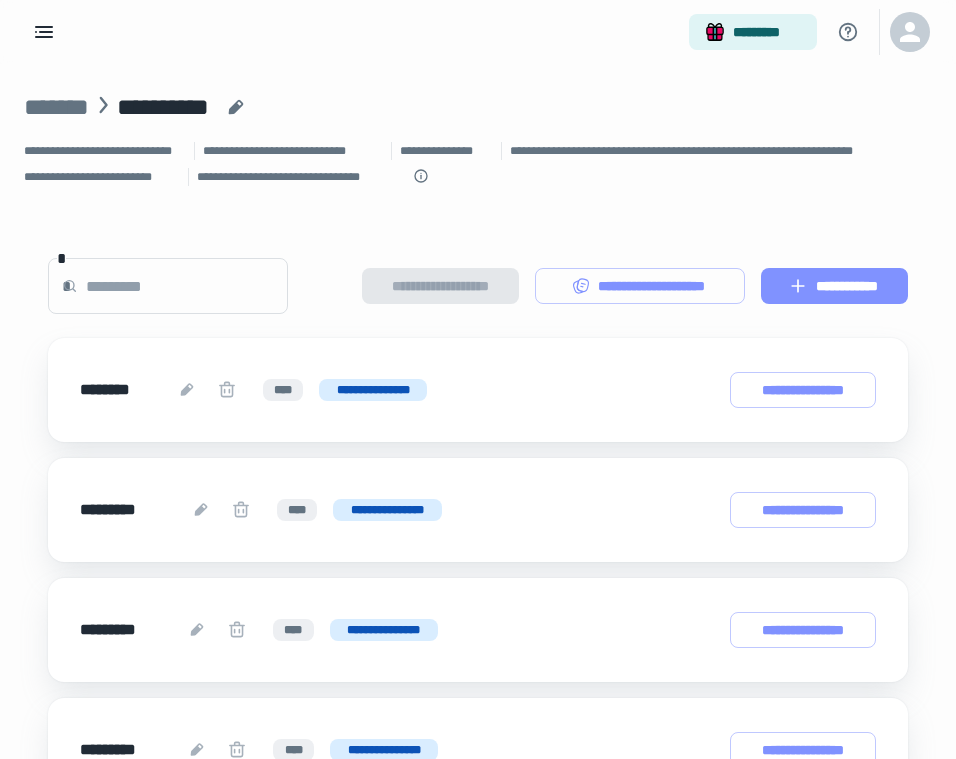 click on "**********" at bounding box center [834, 286] 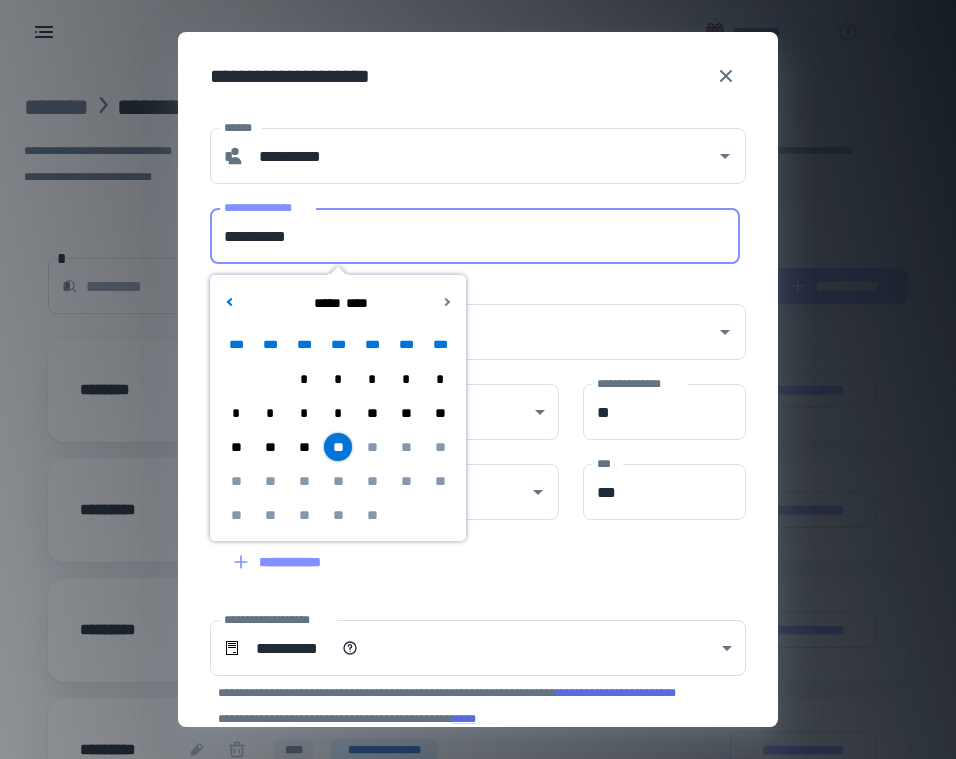 click on "**********" at bounding box center (475, 236) 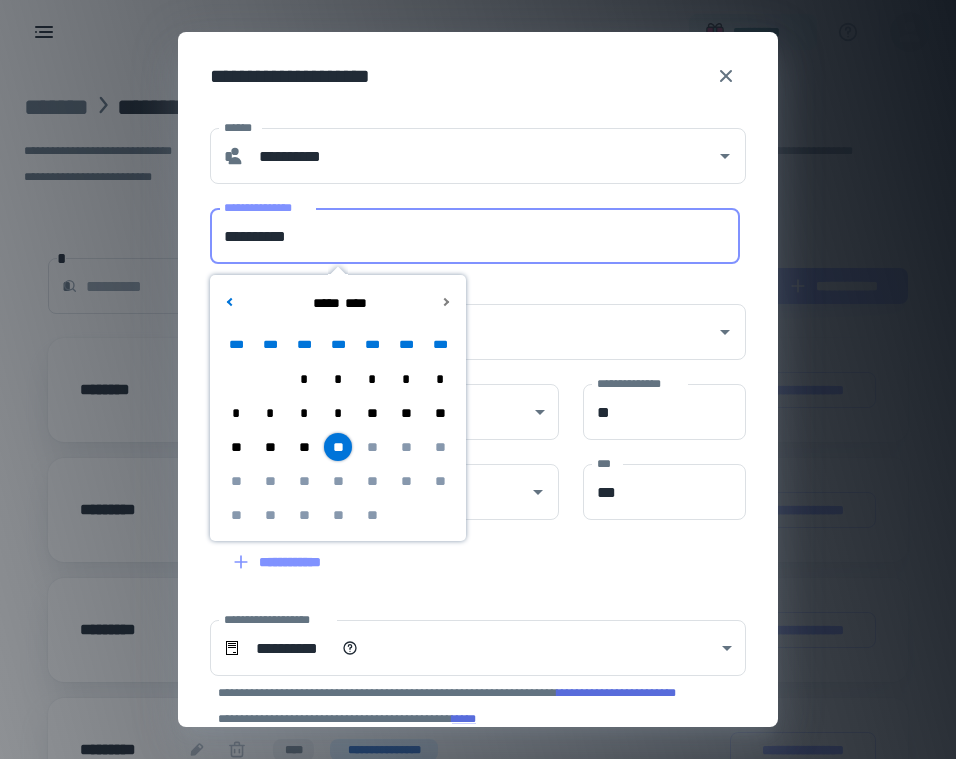 click on "**" at bounding box center [338, 447] 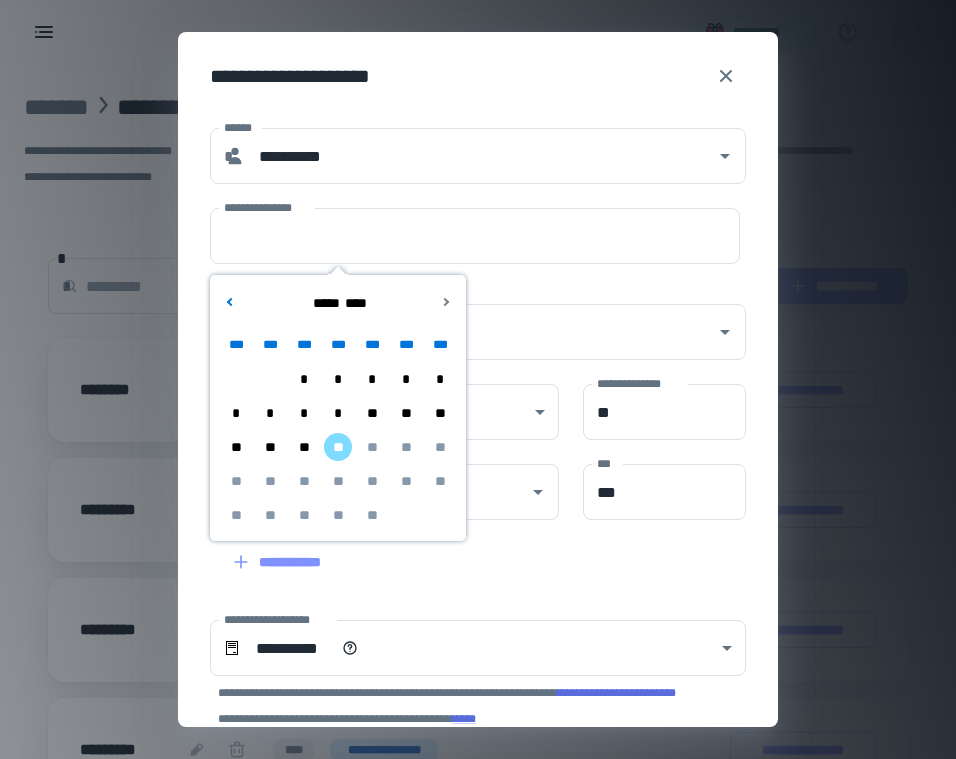 click on "**" at bounding box center [372, 413] 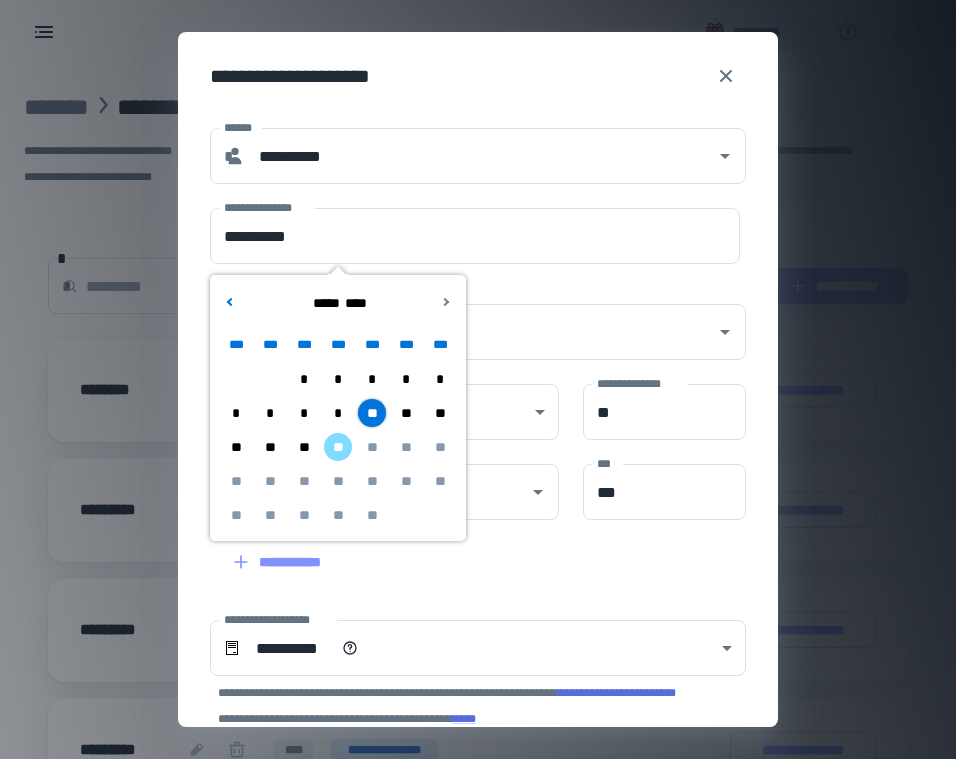 click on "**********" at bounding box center (478, 551) 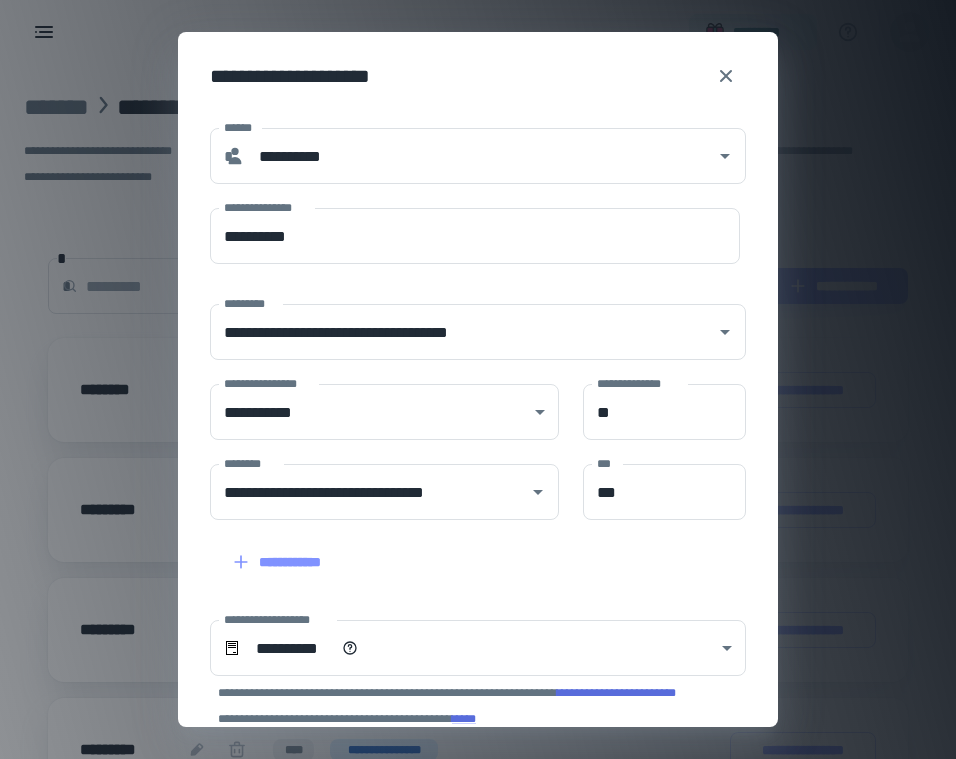 click on "**********" at bounding box center [478, 551] 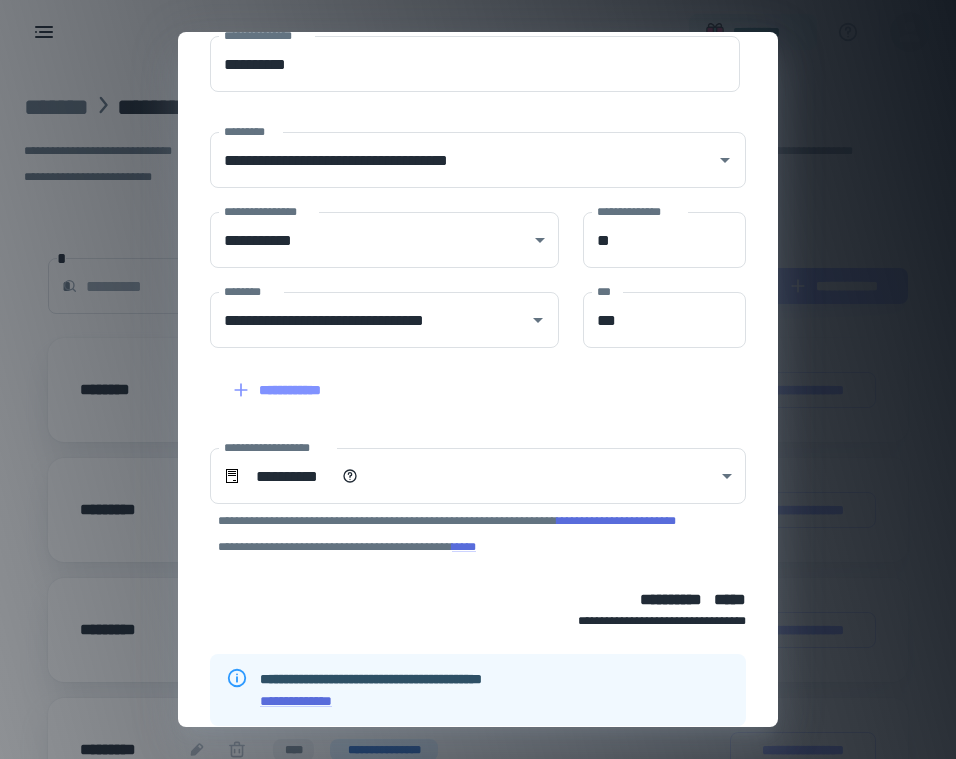 scroll, scrollTop: 263, scrollLeft: 0, axis: vertical 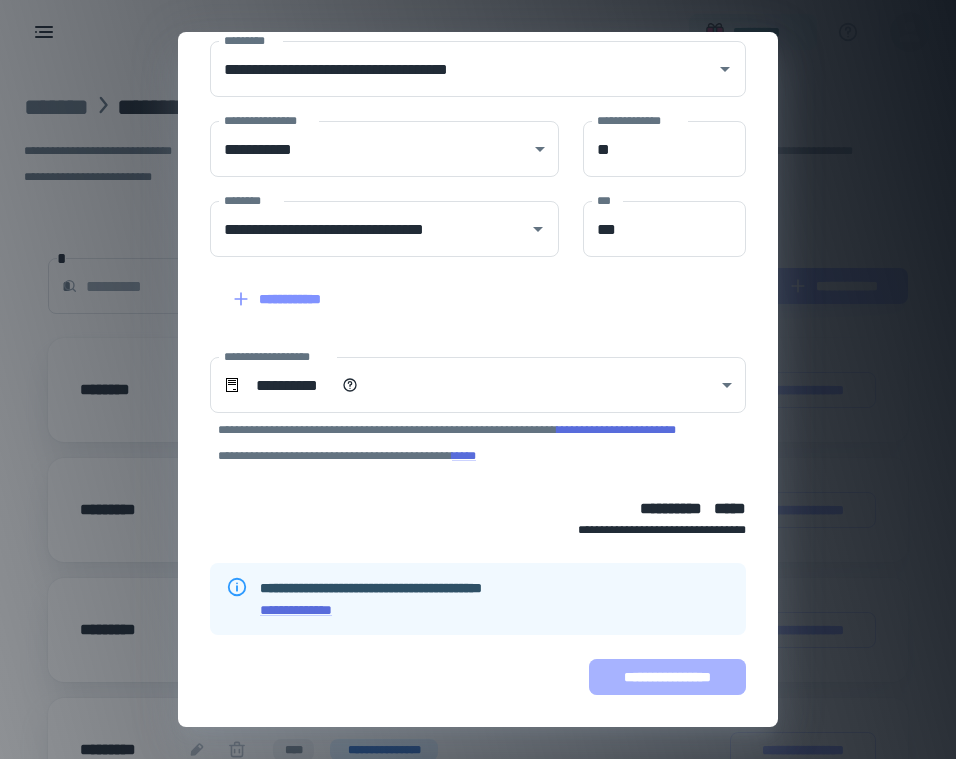 click on "**********" at bounding box center (667, 677) 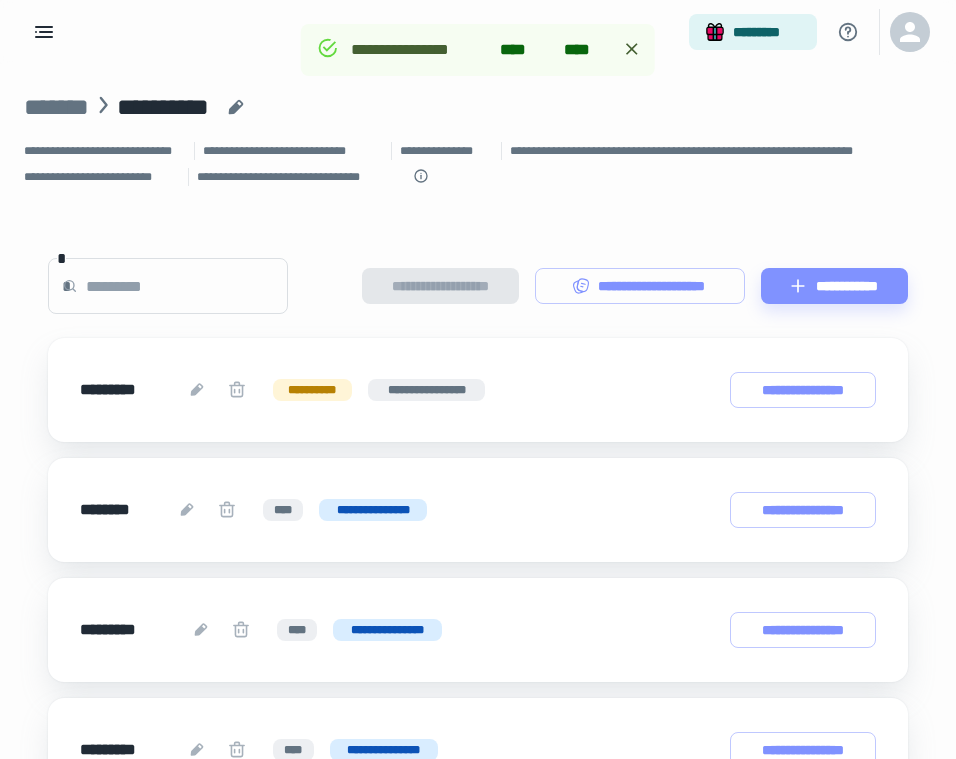 scroll, scrollTop: 389, scrollLeft: 0, axis: vertical 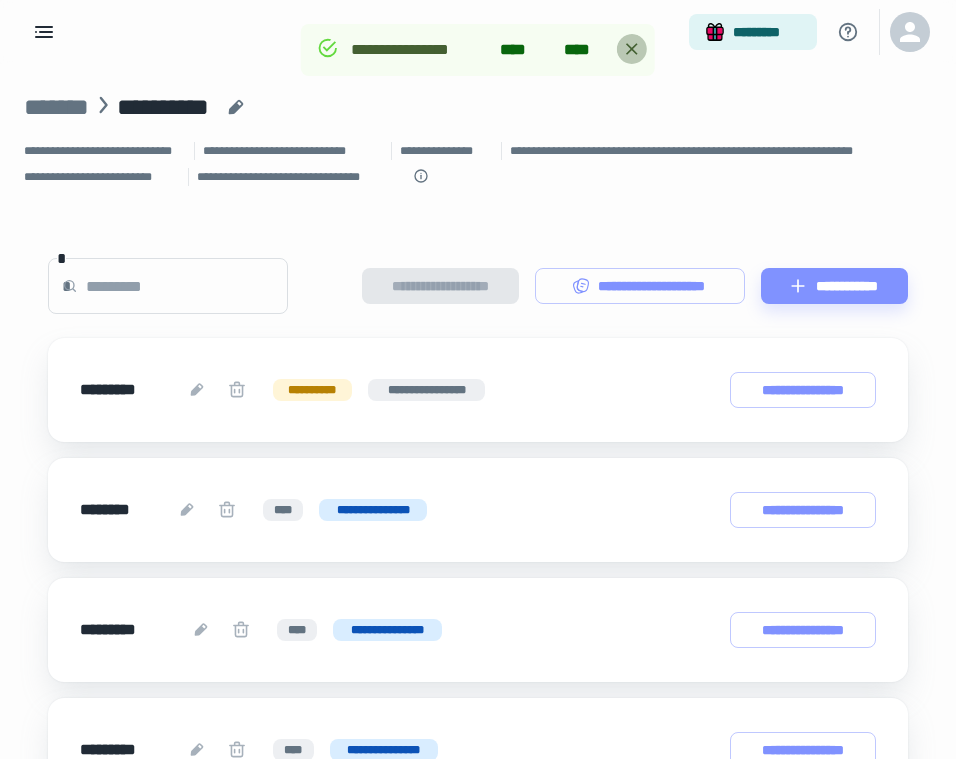 click 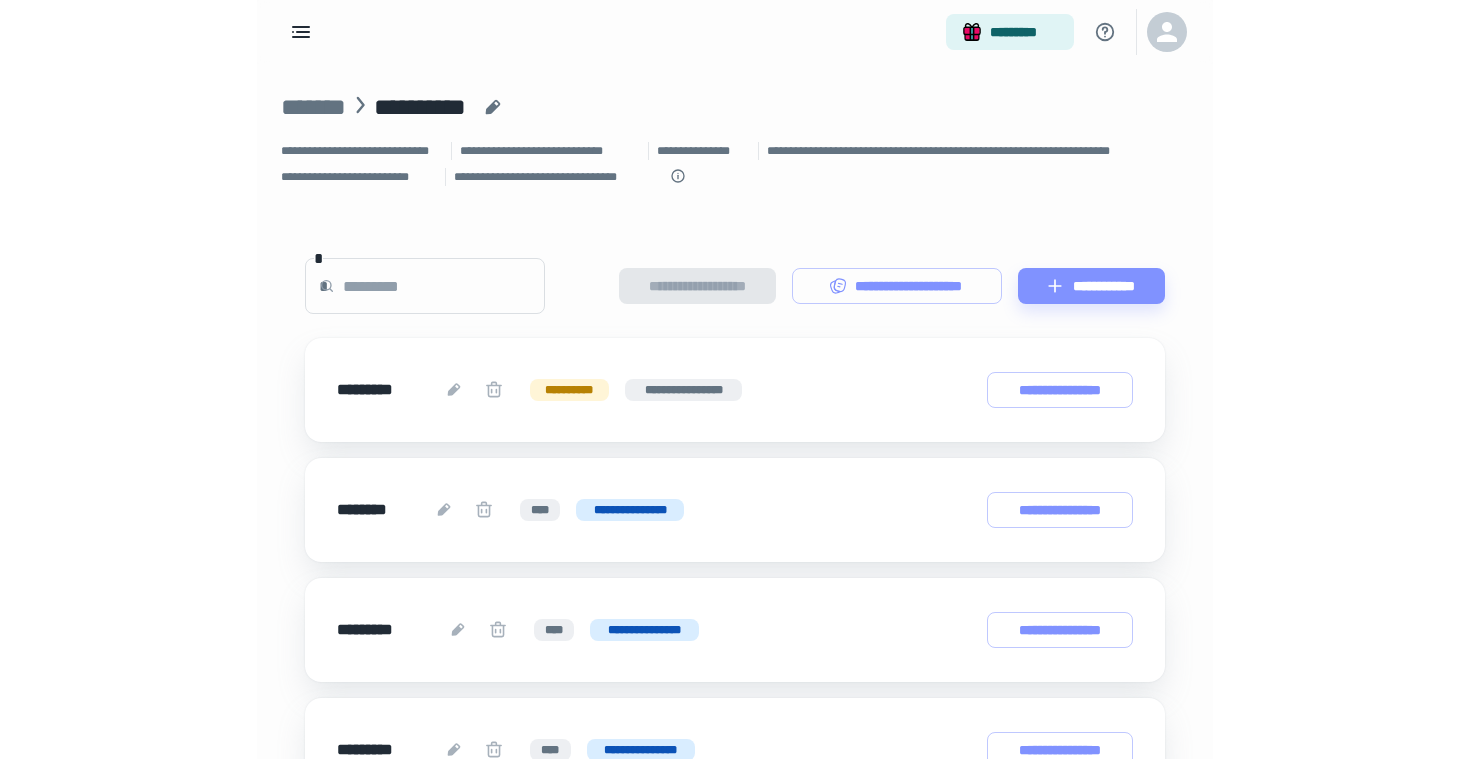 scroll, scrollTop: 1, scrollLeft: 0, axis: vertical 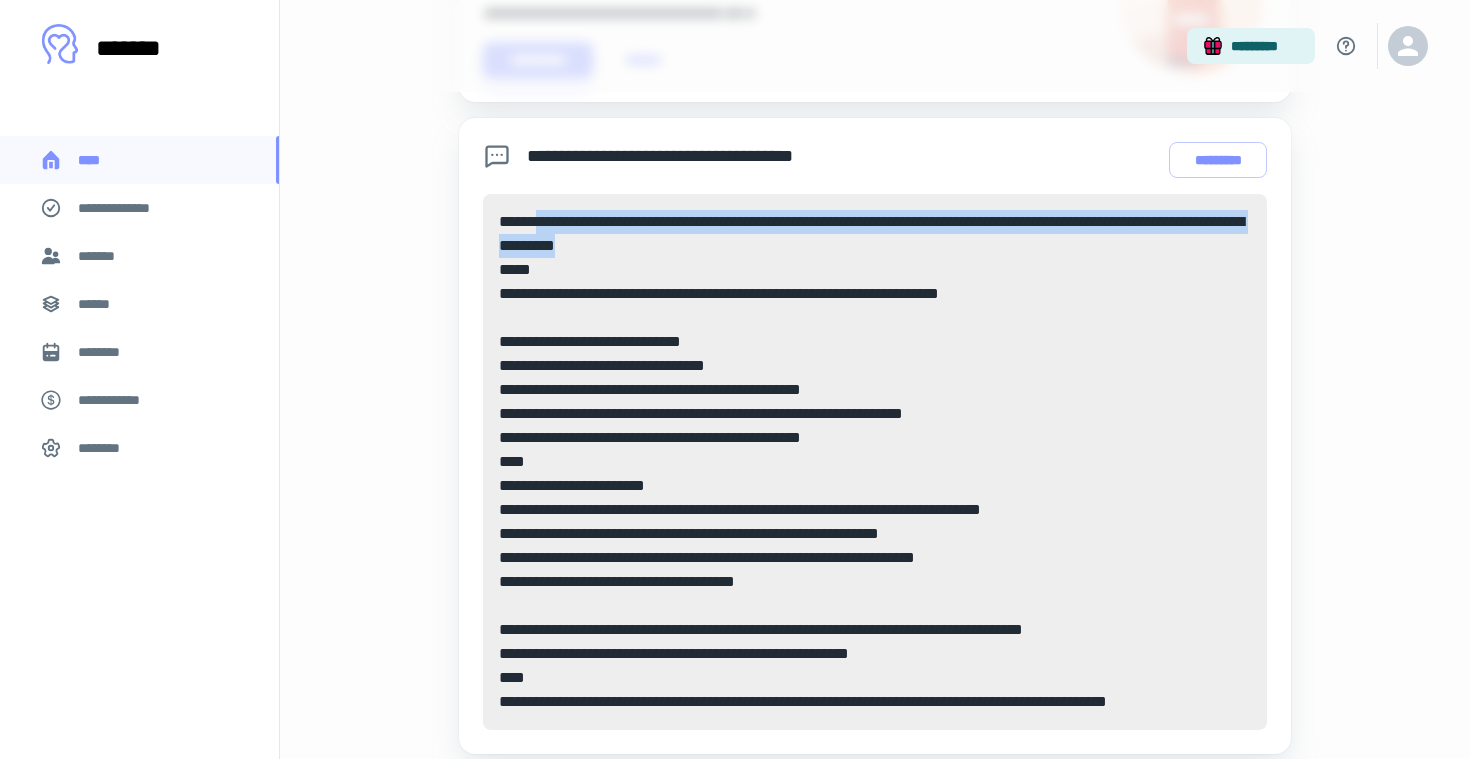 drag, startPoint x: 547, startPoint y: 224, endPoint x: 824, endPoint y: 253, distance: 278.51392 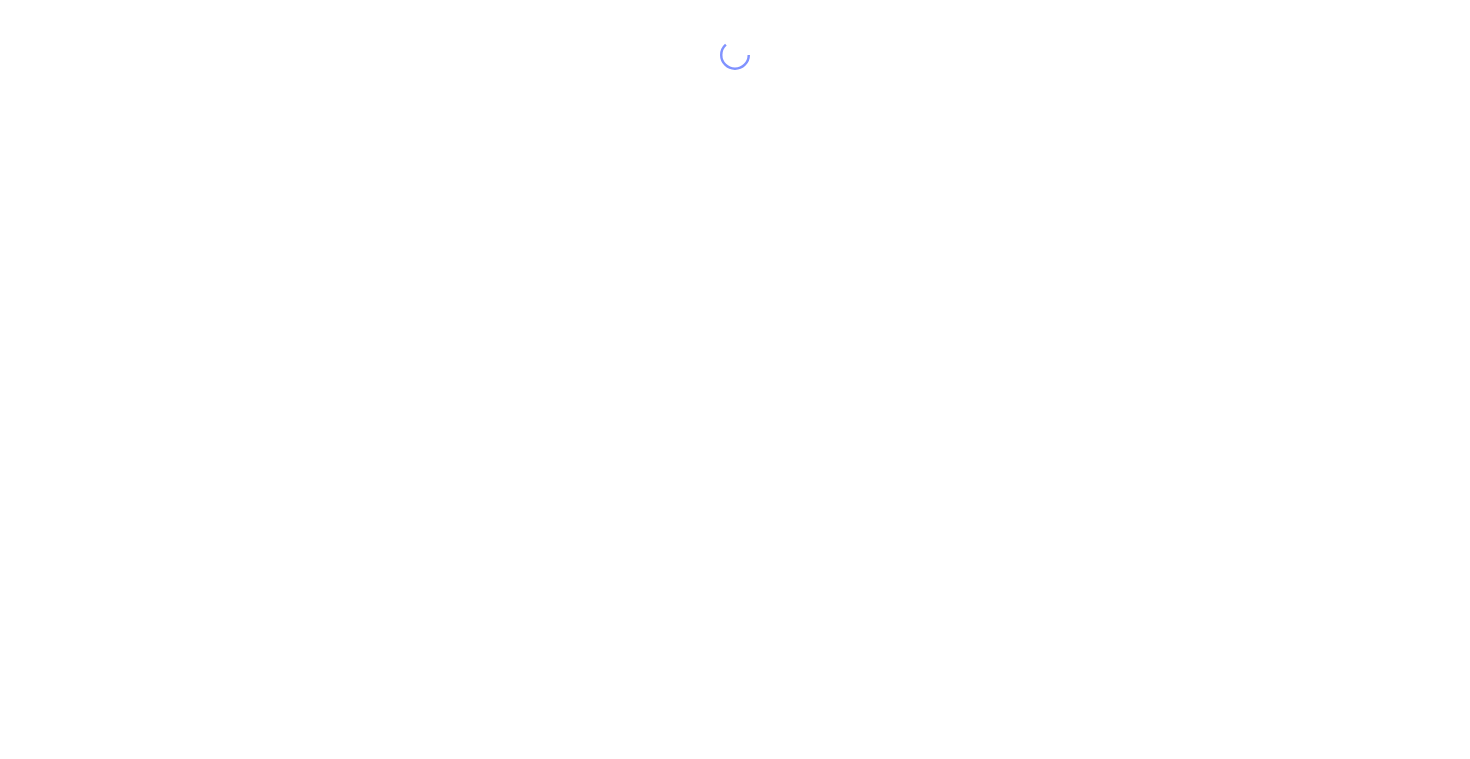 scroll, scrollTop: 0, scrollLeft: 0, axis: both 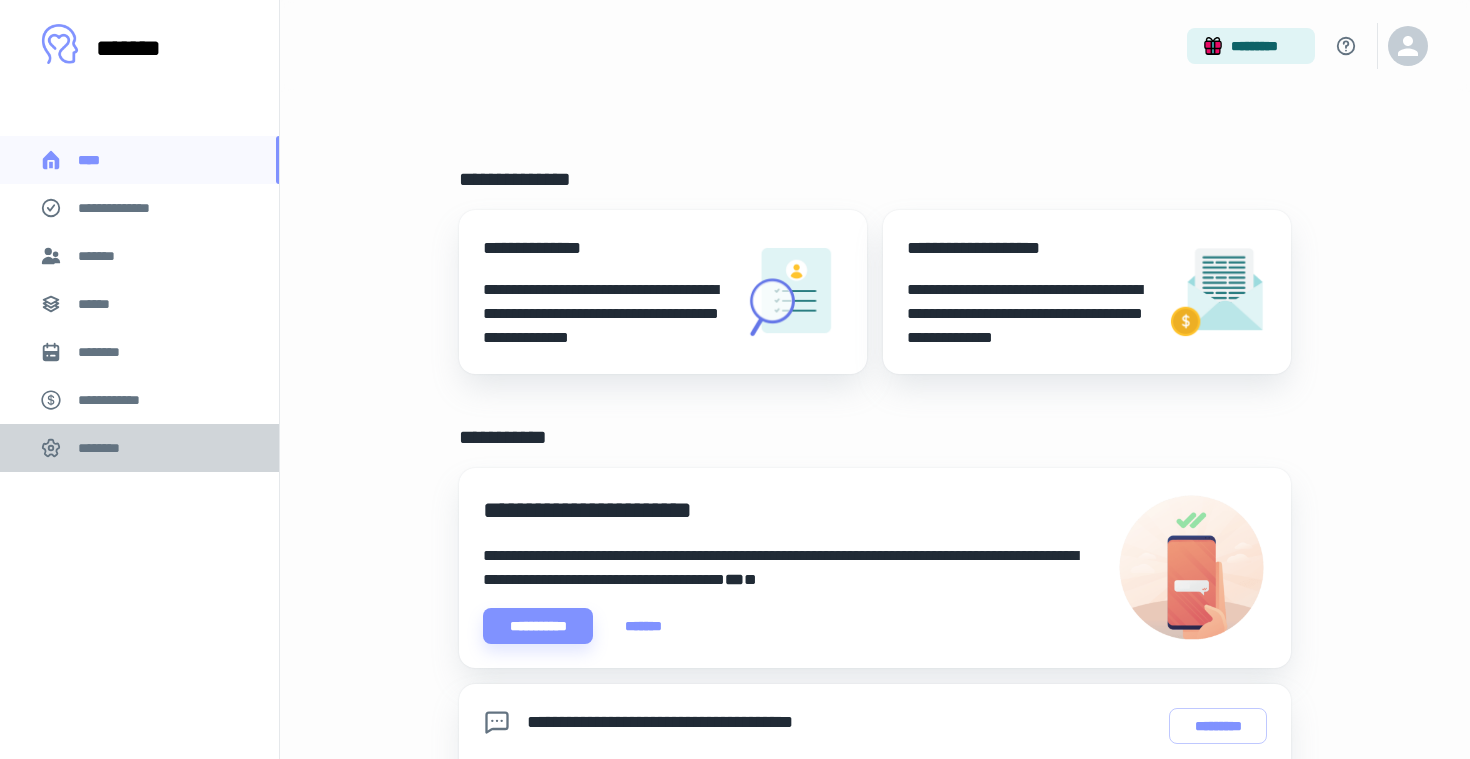 click on "********" at bounding box center (105, 448) 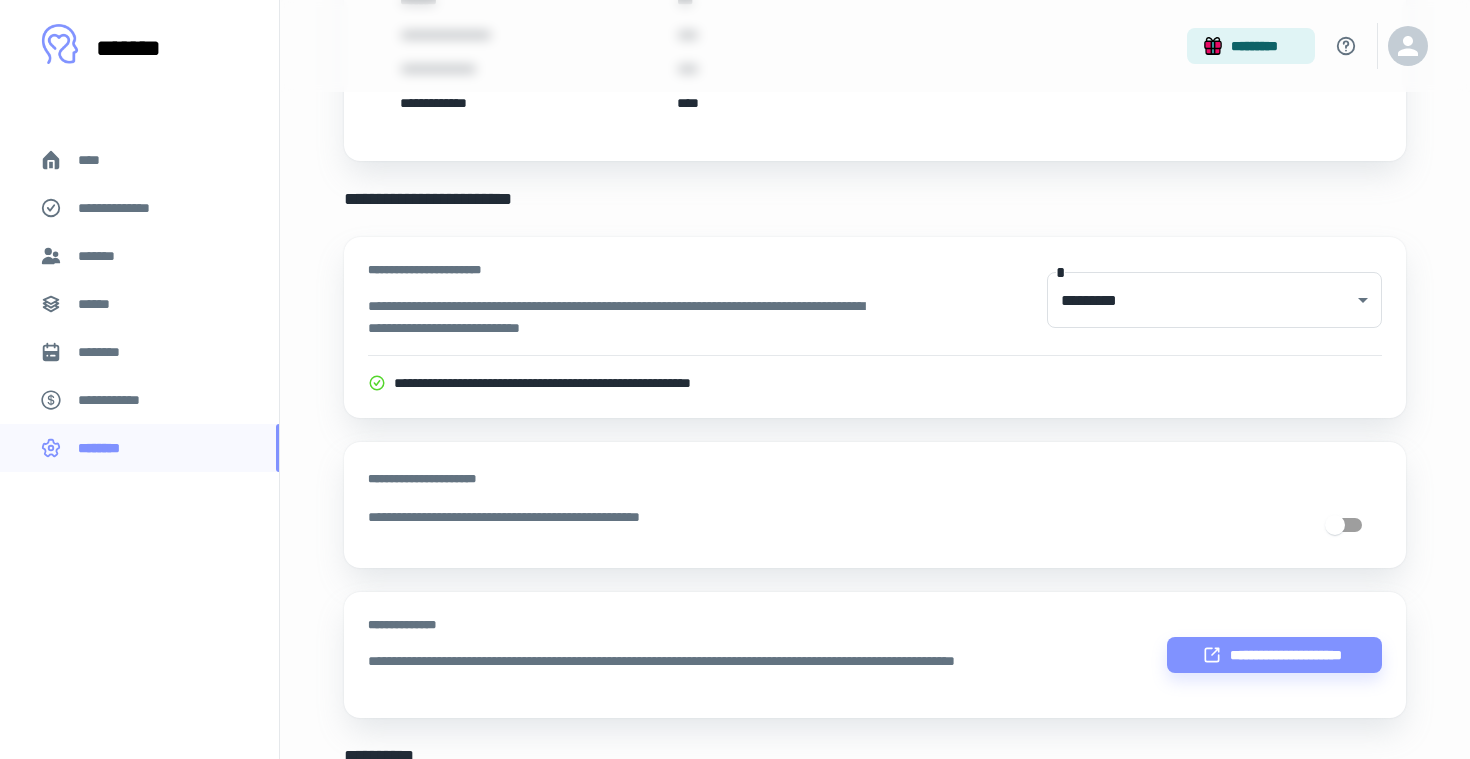 scroll, scrollTop: 0, scrollLeft: 0, axis: both 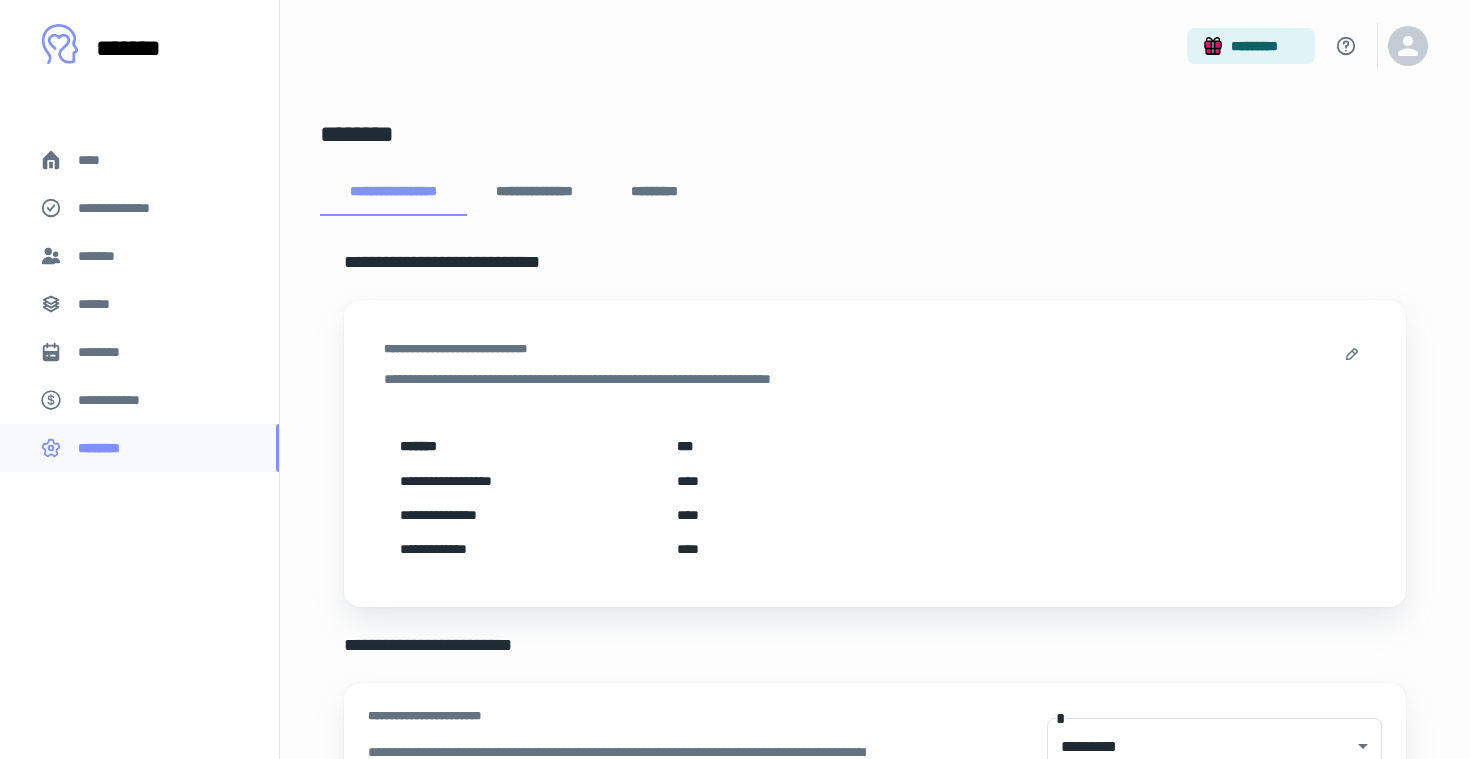 click on "**********" at bounding box center (534, 192) 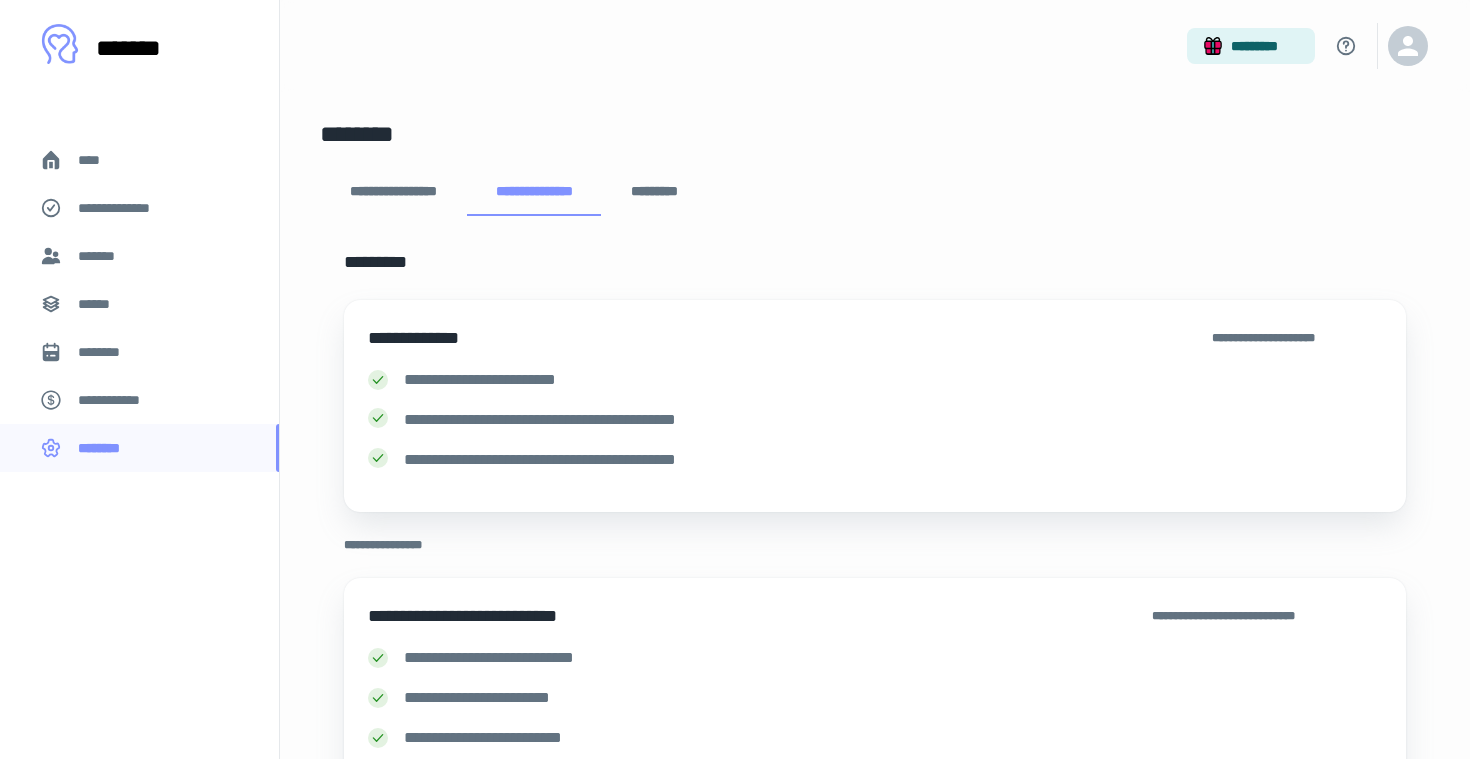 scroll, scrollTop: 168, scrollLeft: 0, axis: vertical 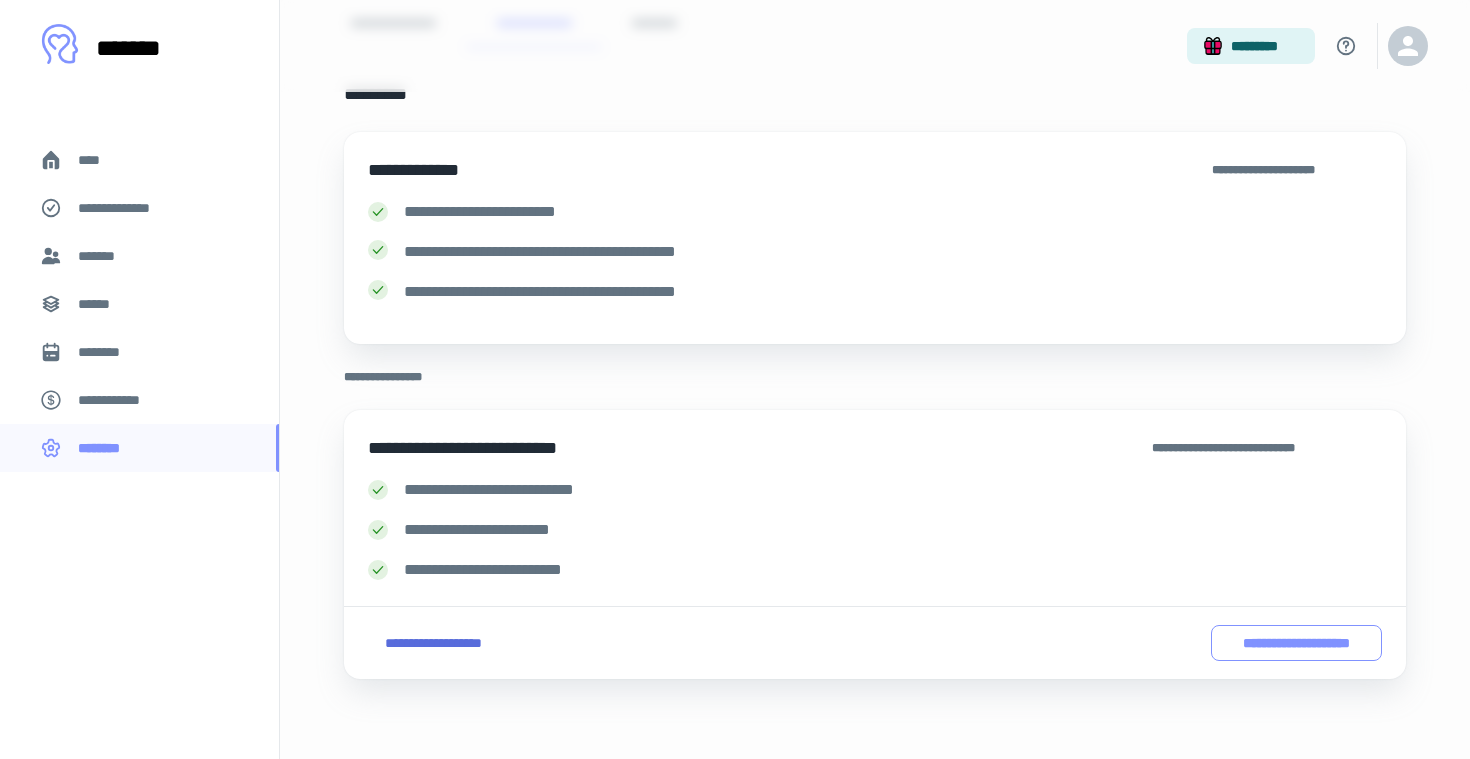 click on "**********" at bounding box center [1296, 643] 